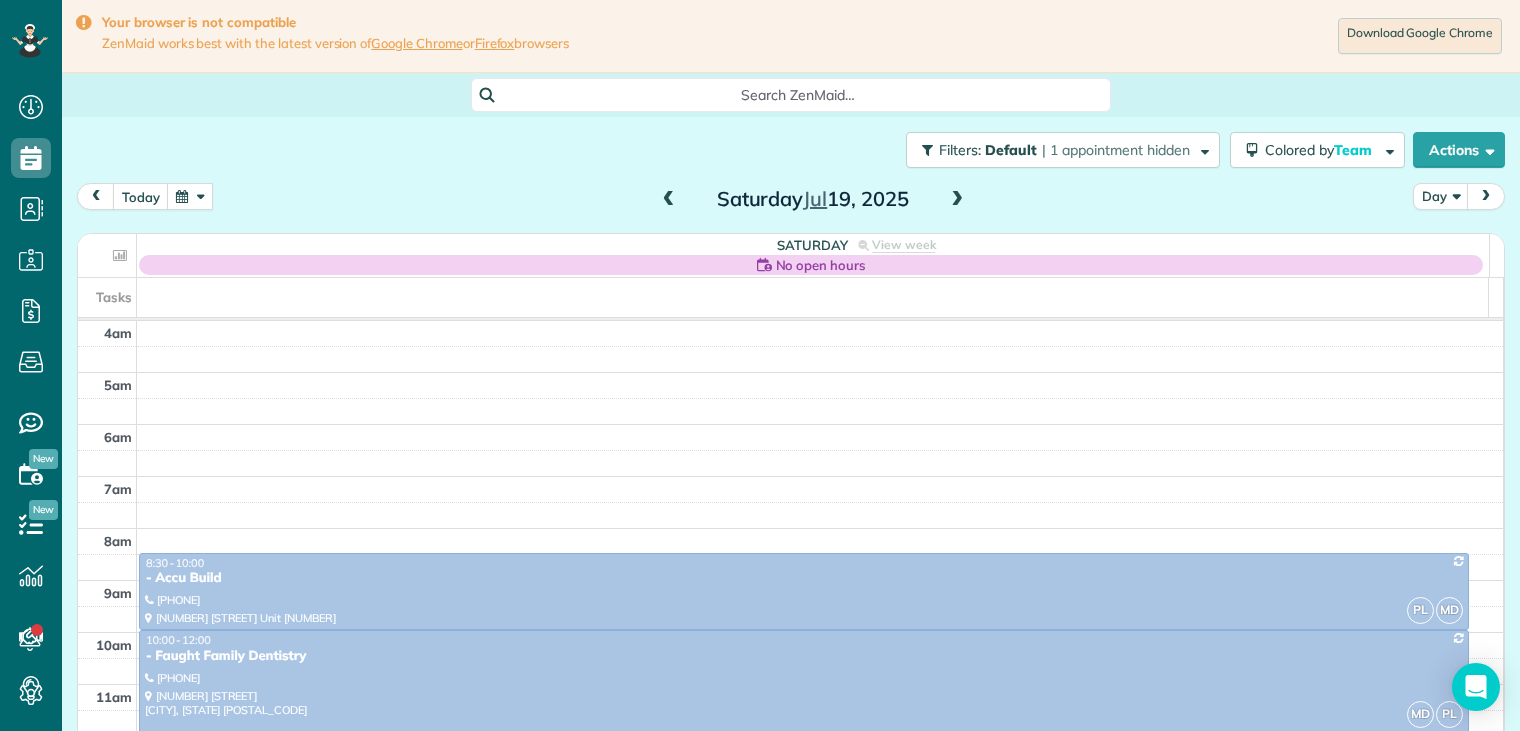scroll, scrollTop: 0, scrollLeft: 0, axis: both 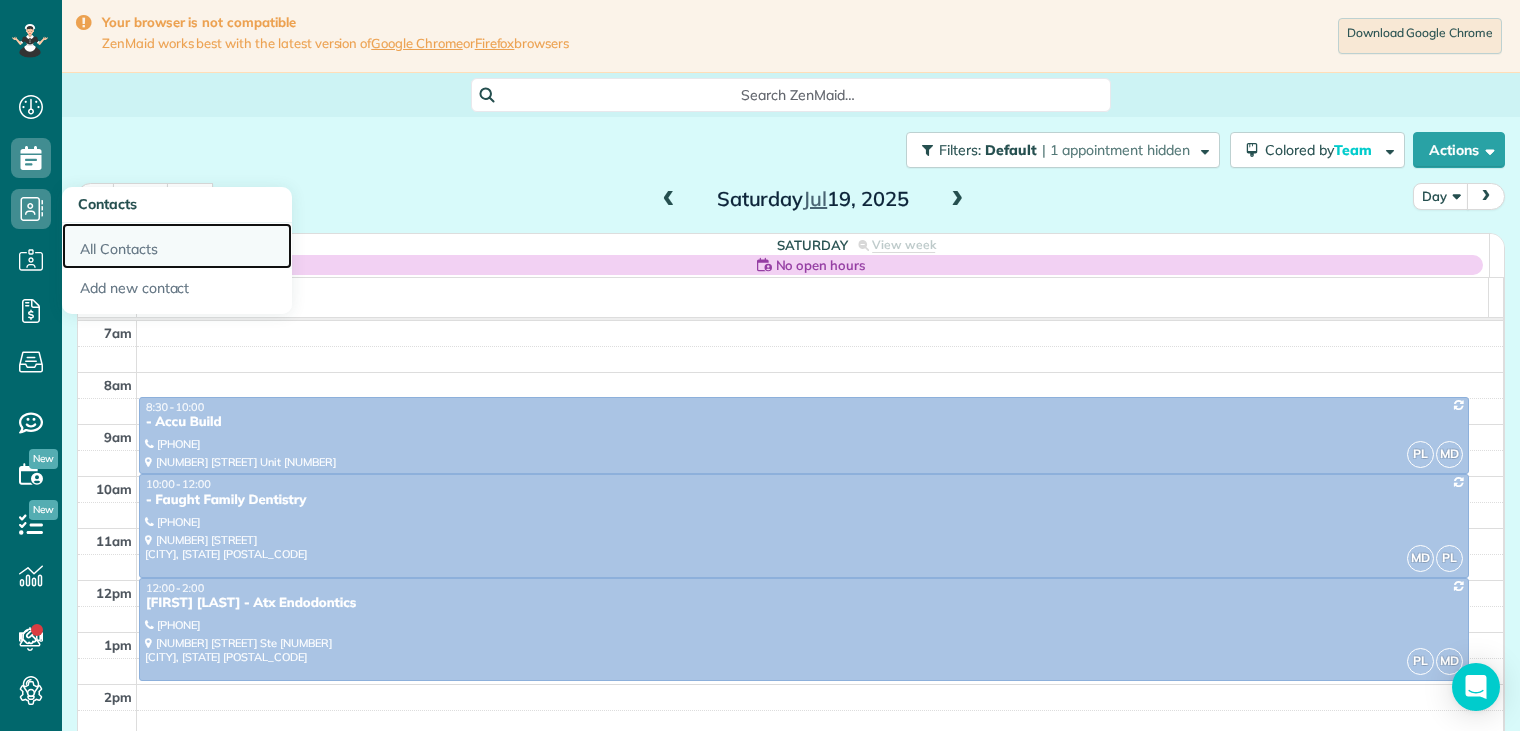 click on "All Contacts" at bounding box center (177, 246) 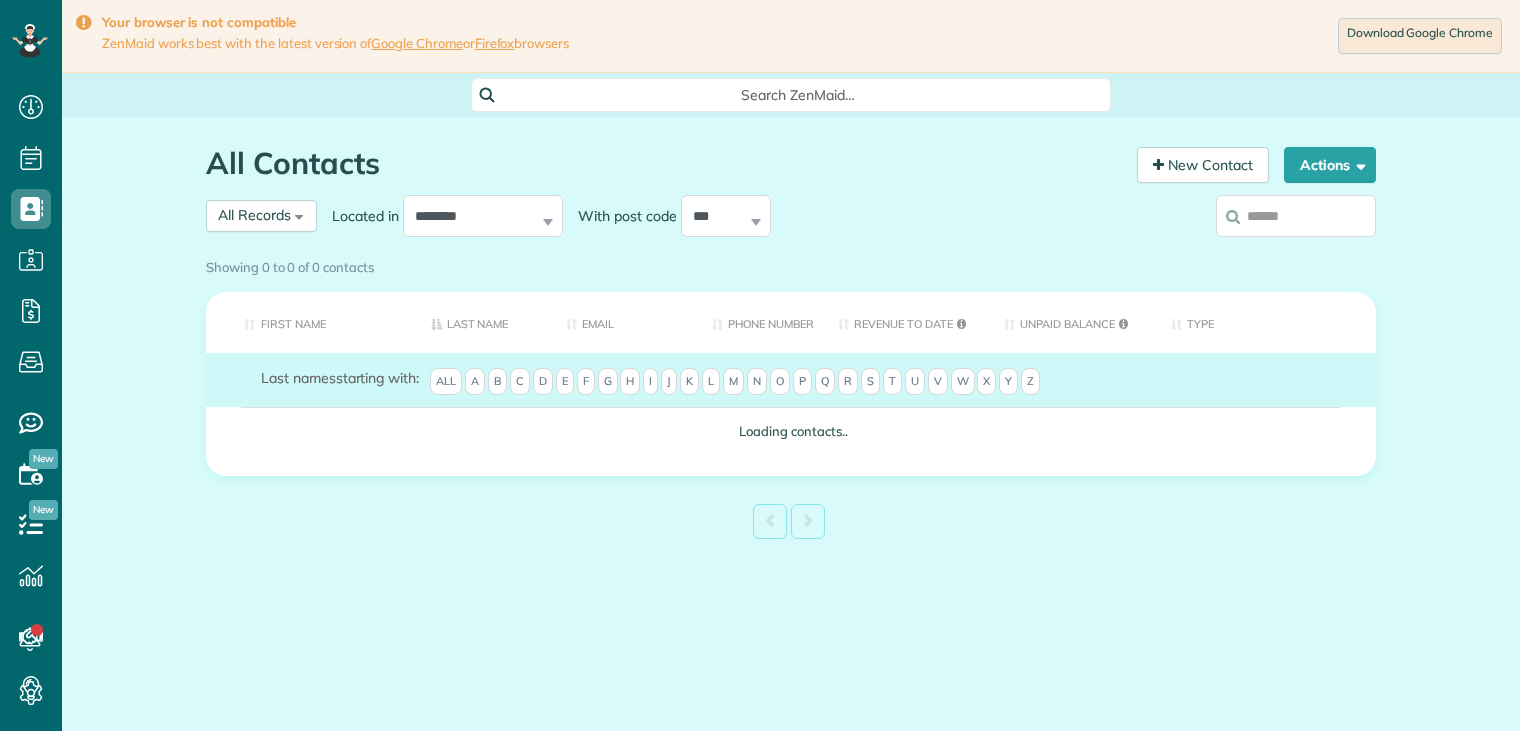 scroll, scrollTop: 0, scrollLeft: 0, axis: both 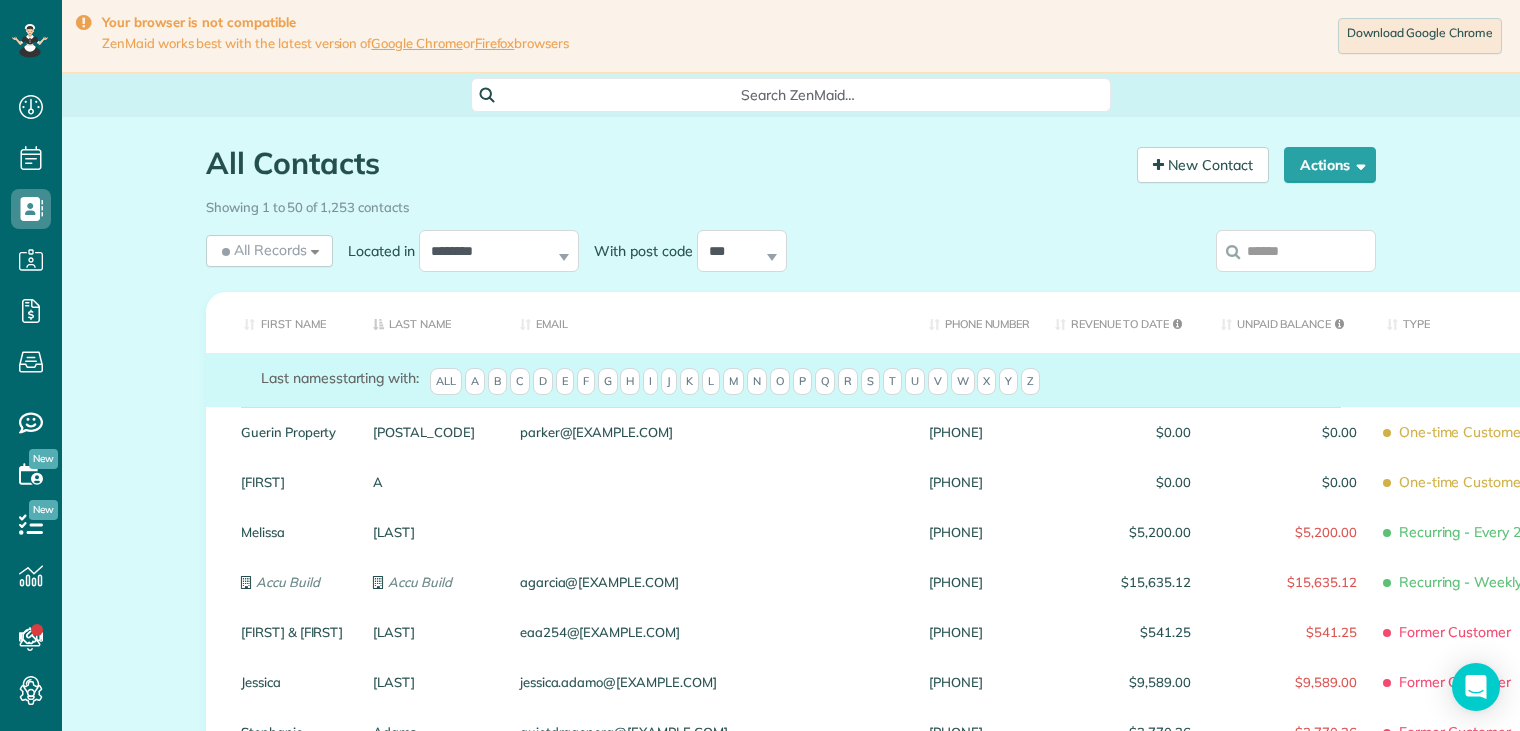 click at bounding box center (1296, 251) 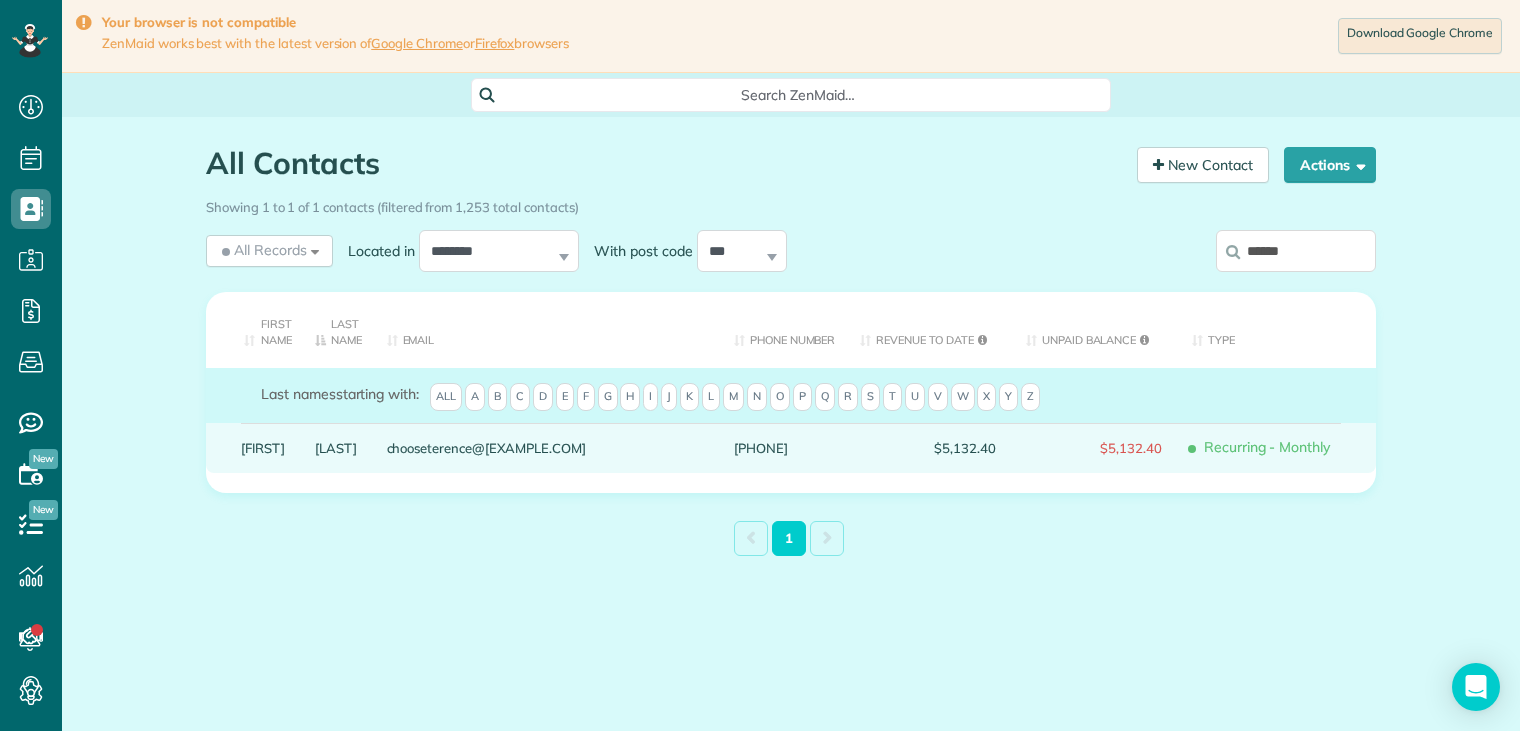 type on "******" 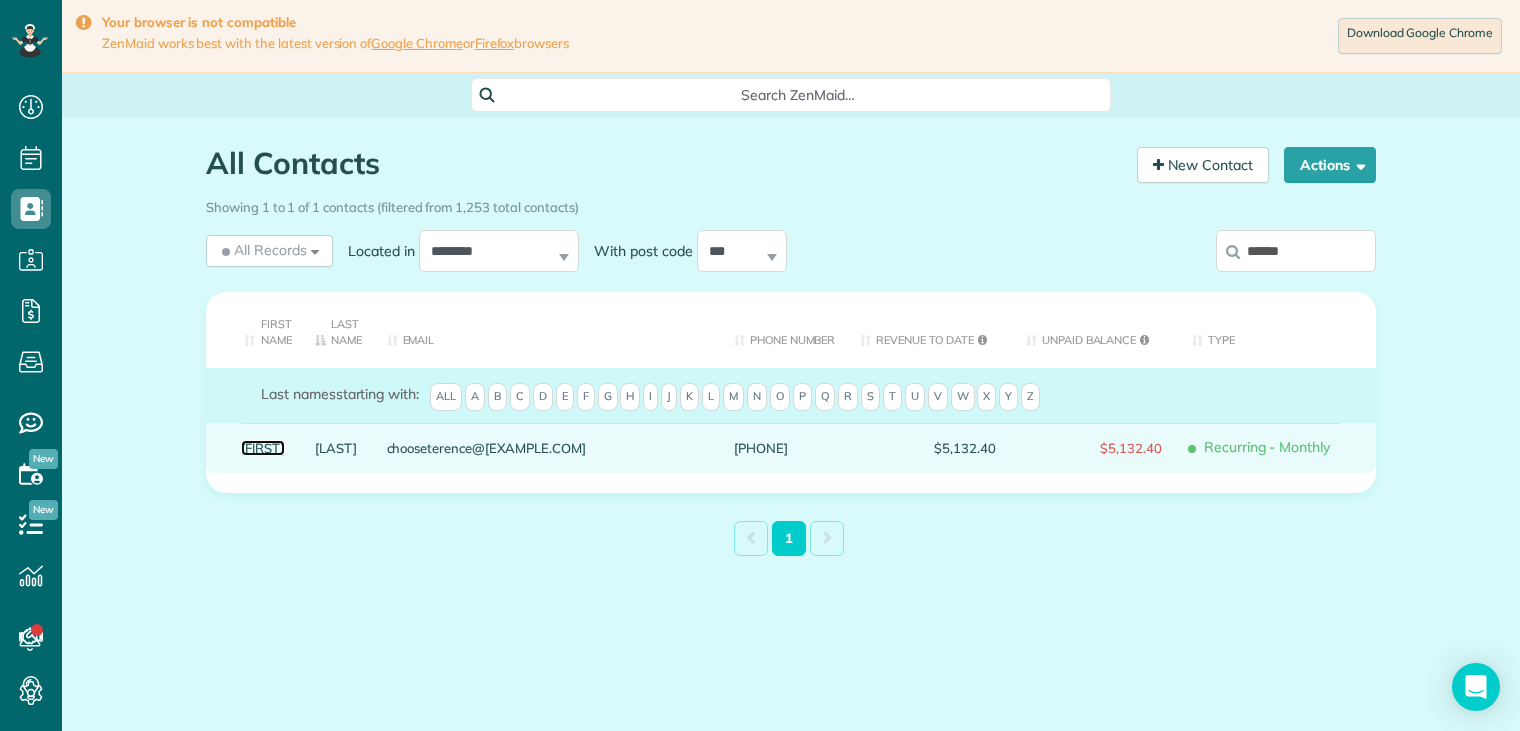click on "Terence" at bounding box center [263, 448] 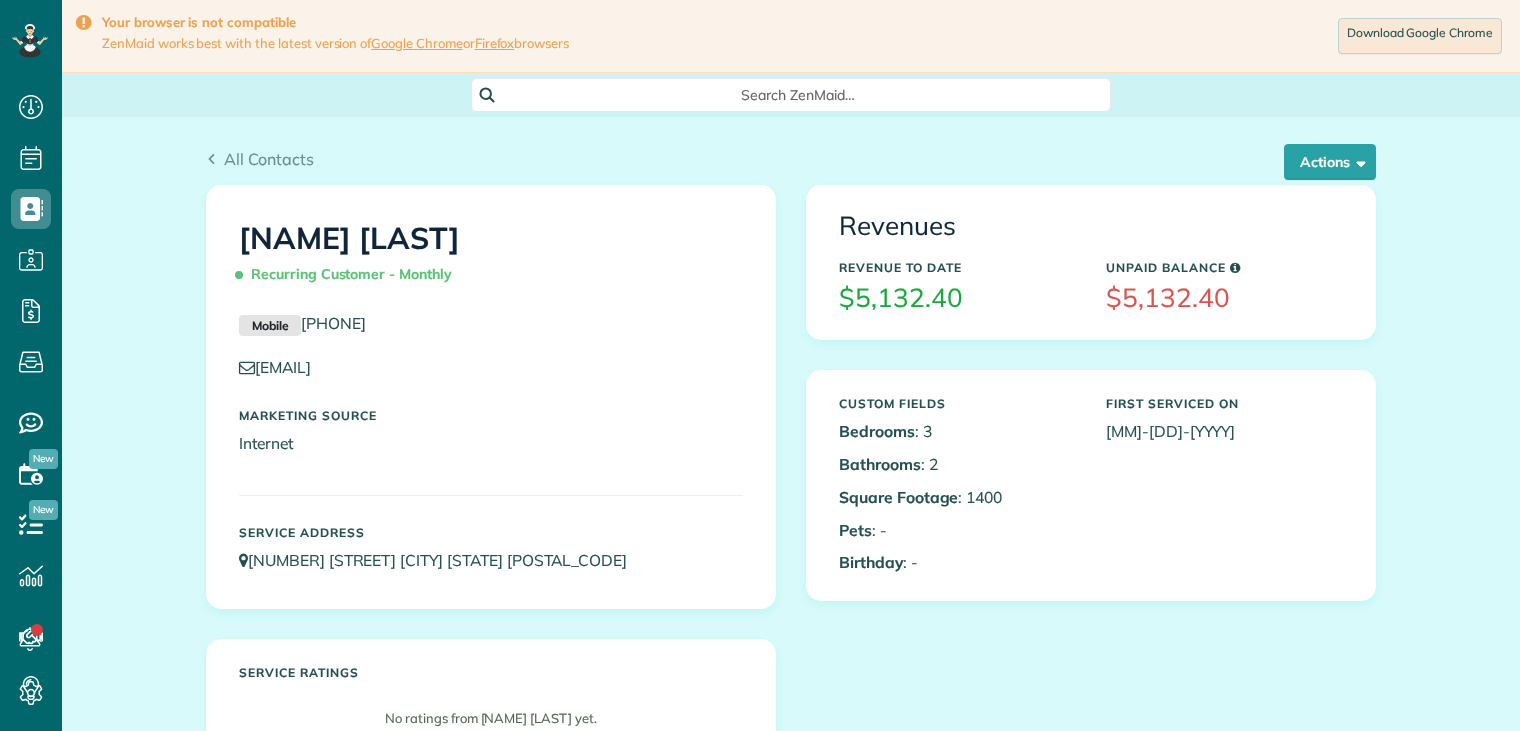 scroll, scrollTop: 0, scrollLeft: 0, axis: both 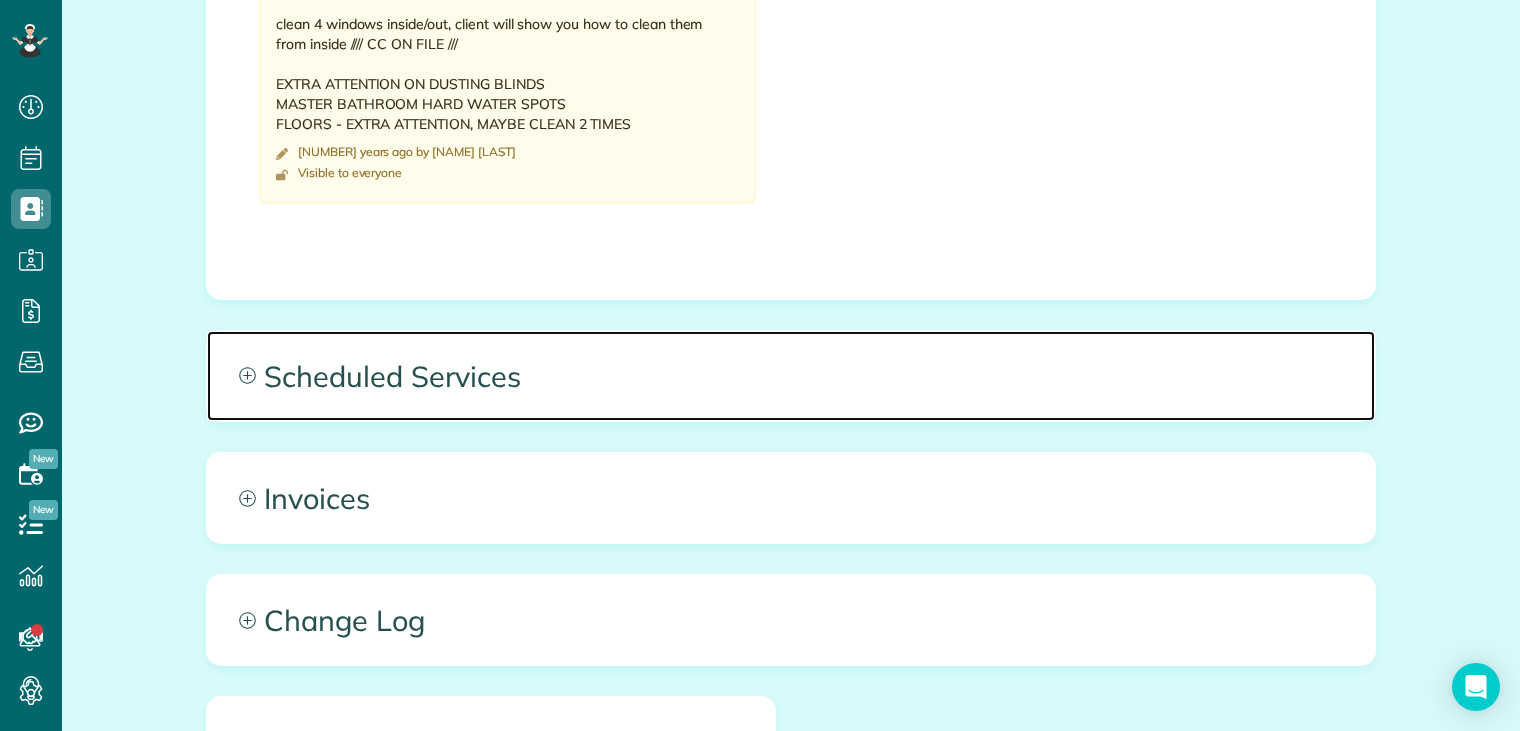click on "Scheduled Services" at bounding box center (791, 376) 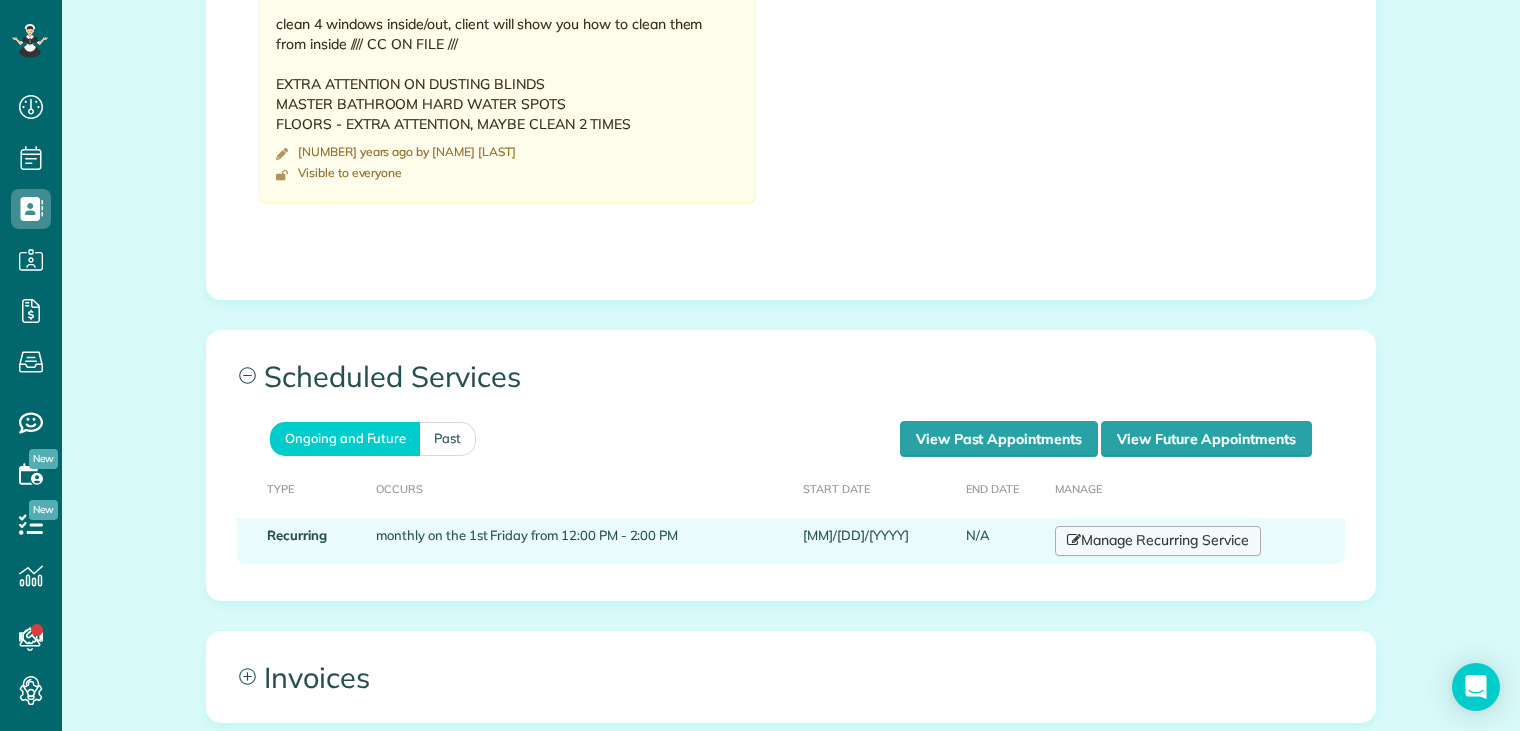 click on "Manage Recurring Service" at bounding box center [1158, 541] 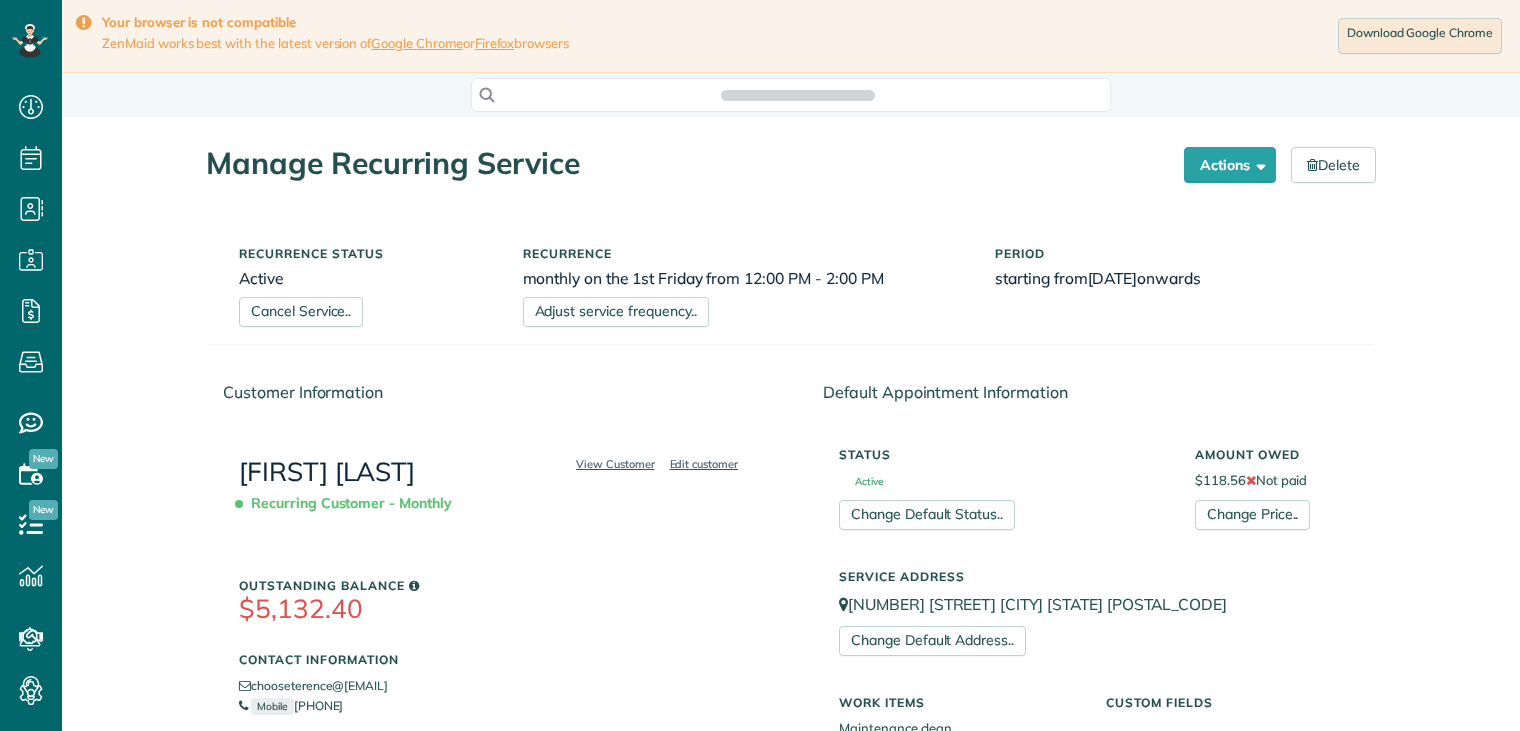 scroll, scrollTop: 0, scrollLeft: 0, axis: both 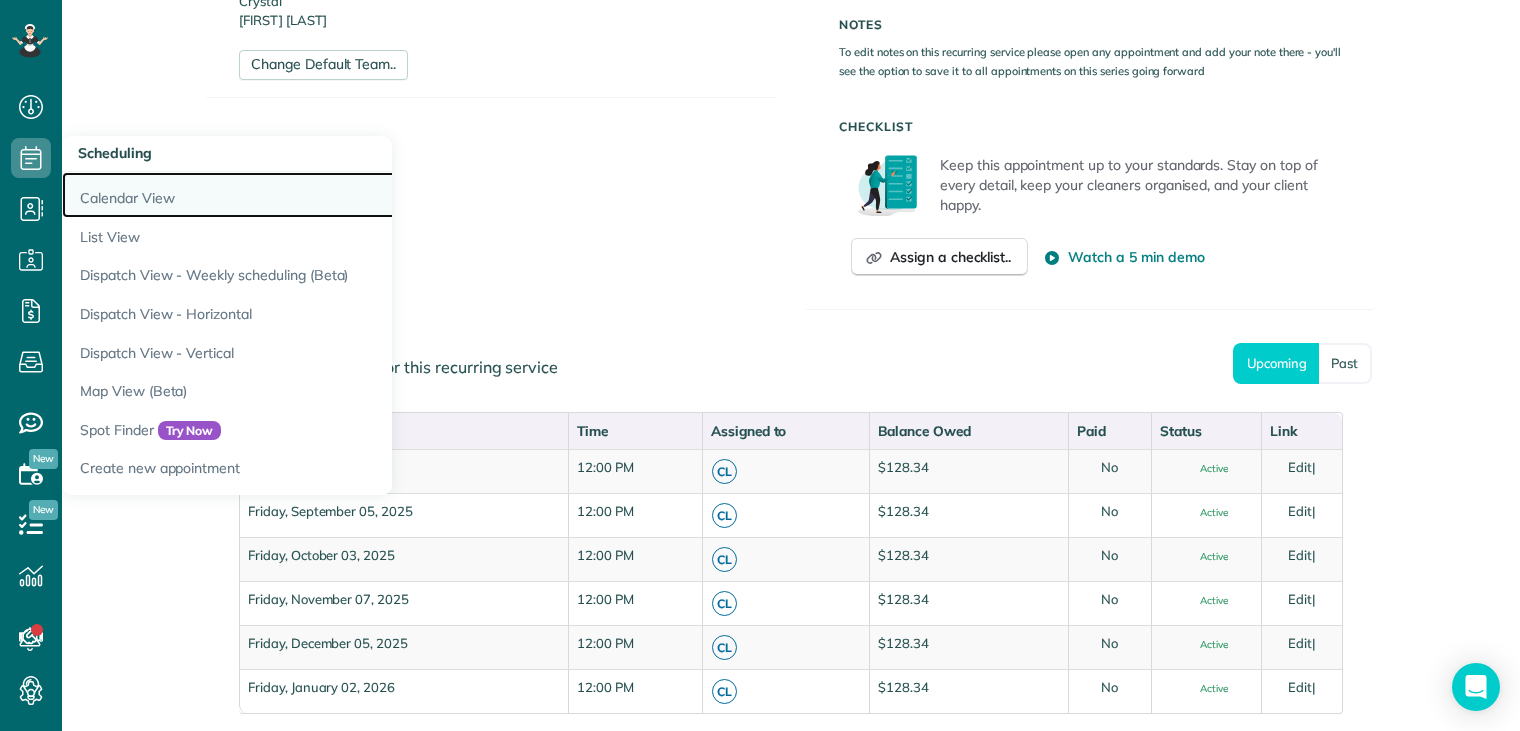 click on "Calendar View" at bounding box center [312, 195] 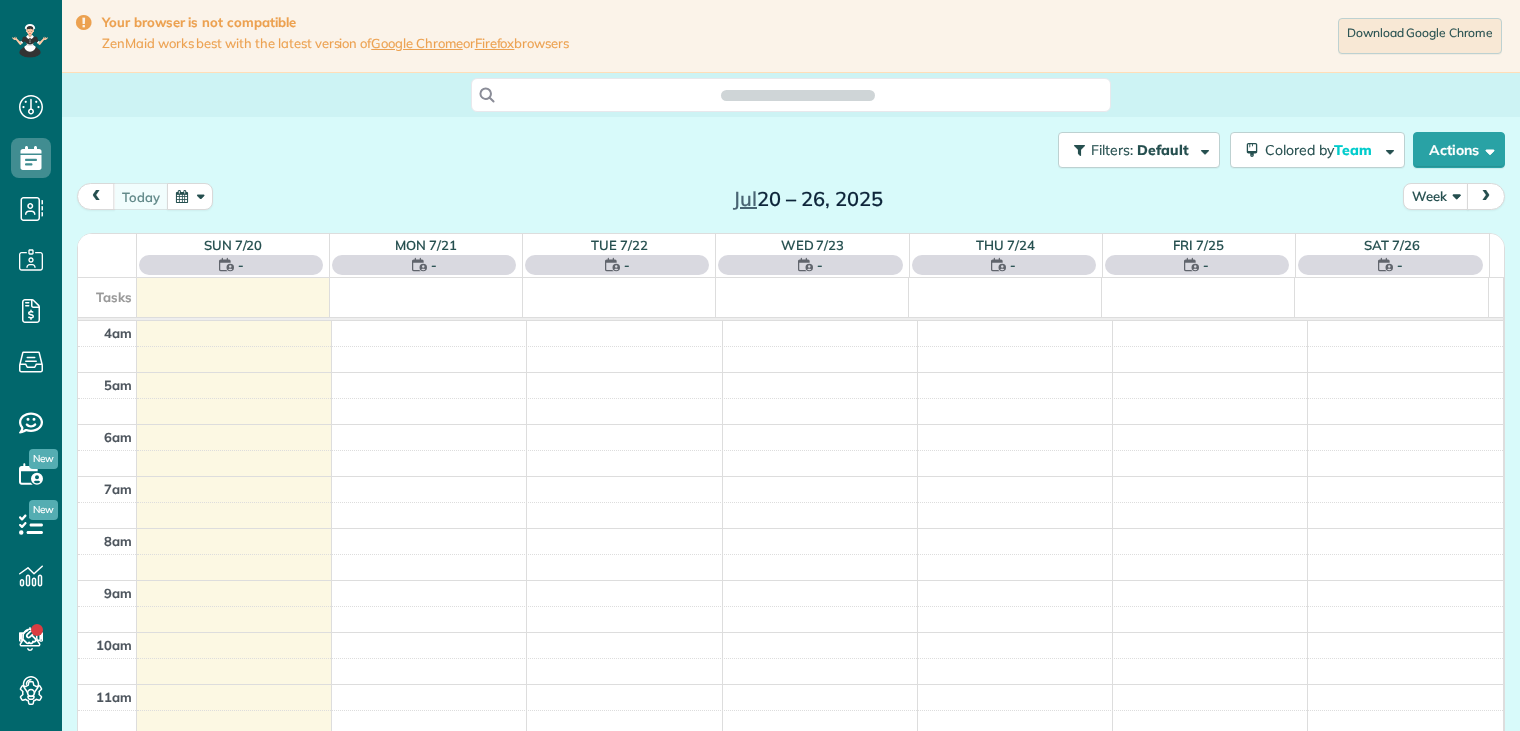 scroll, scrollTop: 0, scrollLeft: 0, axis: both 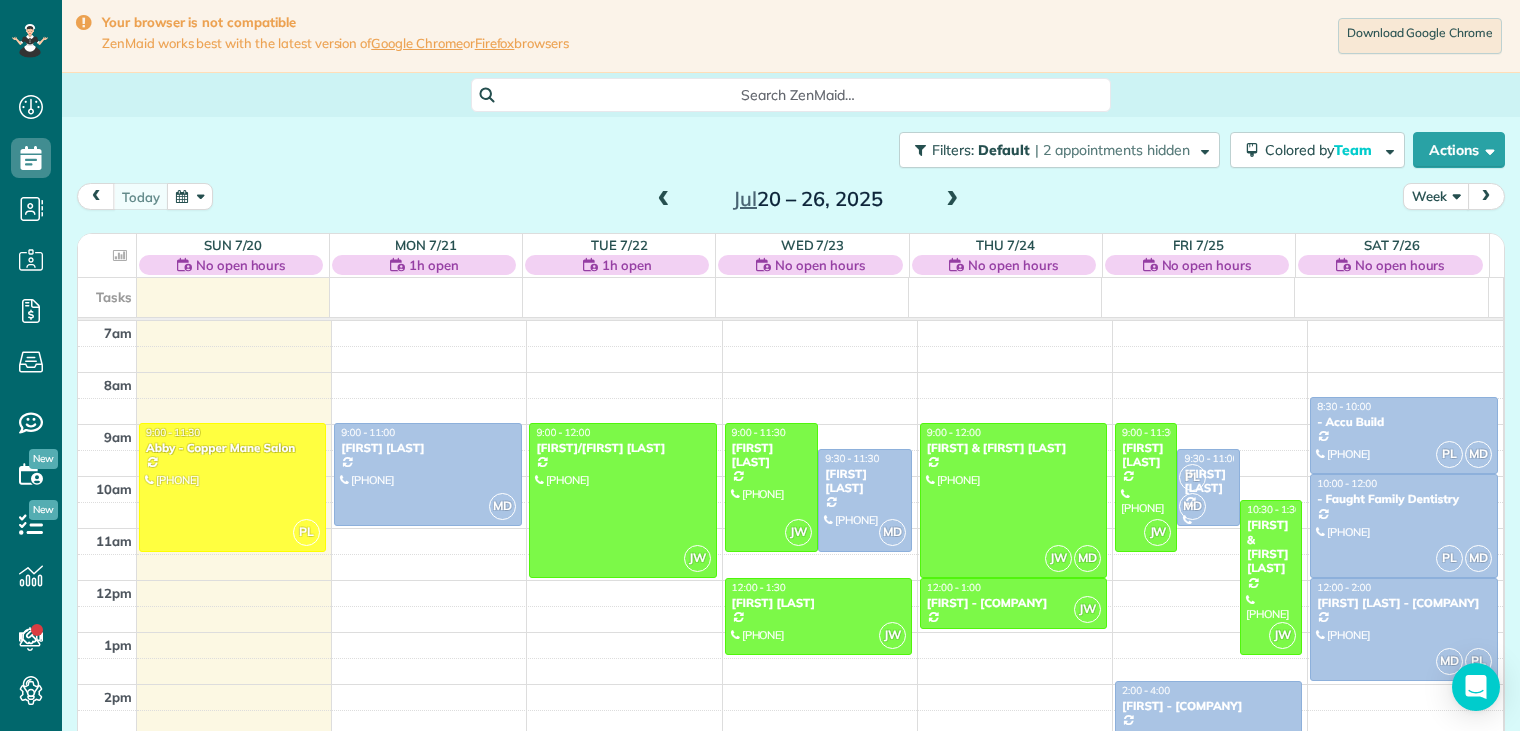 click on "Week" at bounding box center (1436, 196) 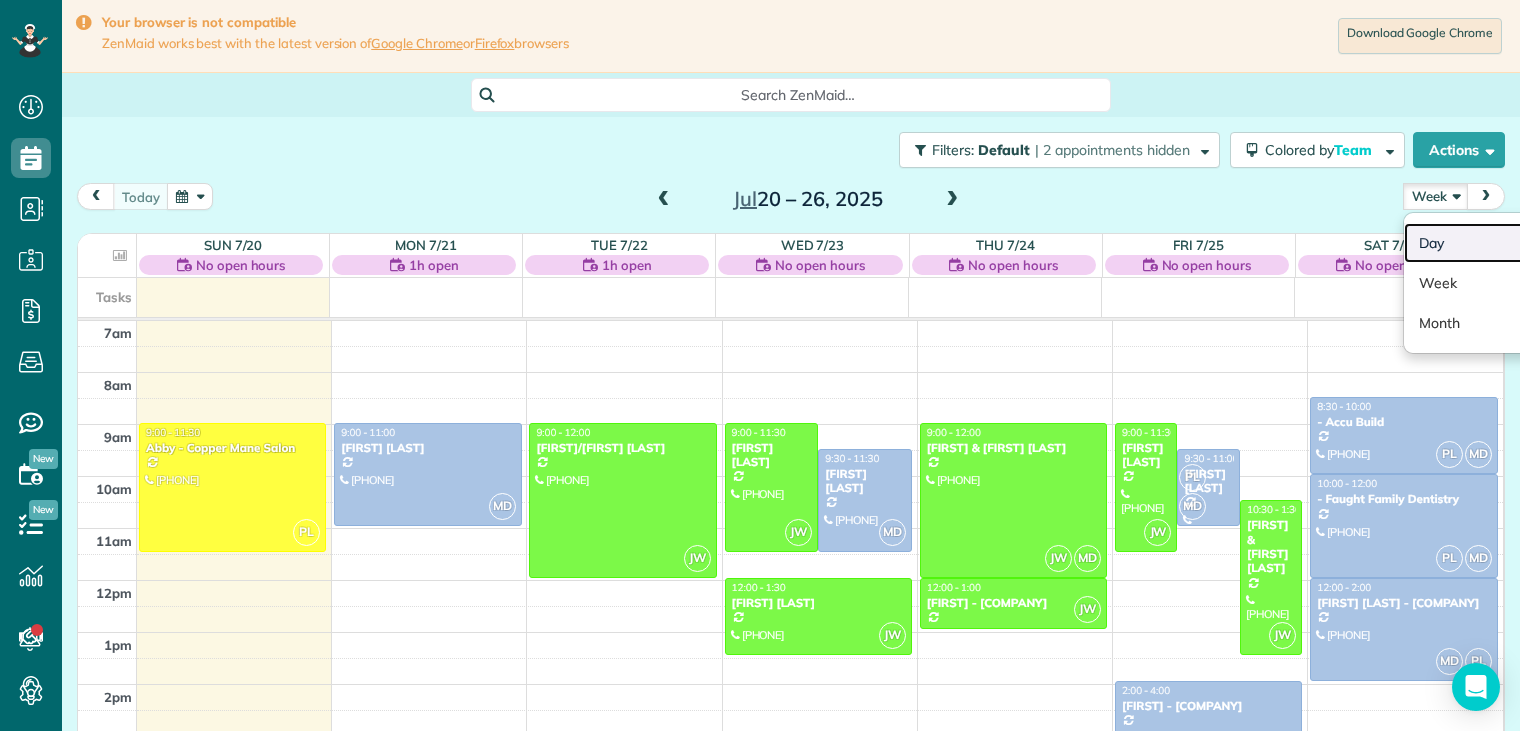 click on "Day" at bounding box center (1483, 243) 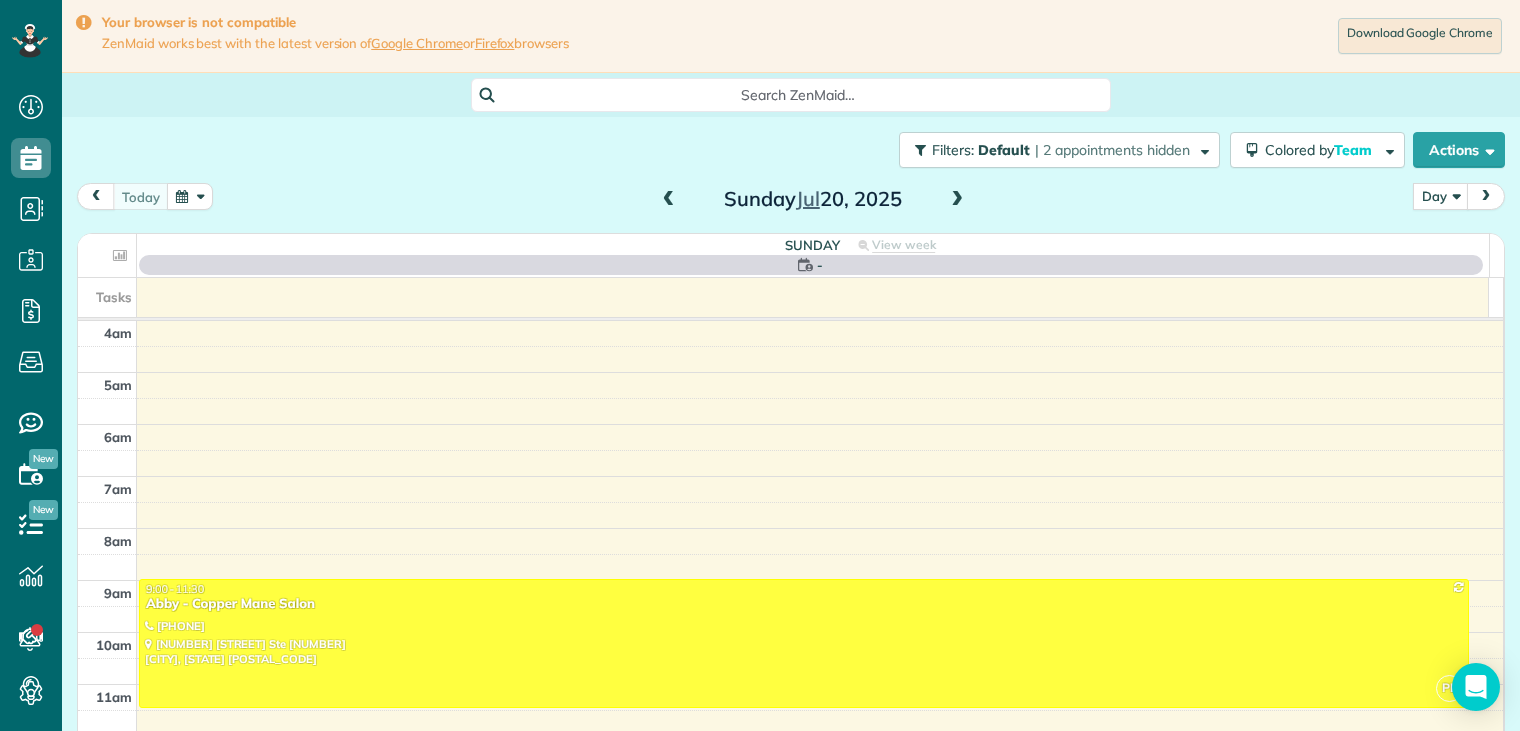 scroll, scrollTop: 156, scrollLeft: 0, axis: vertical 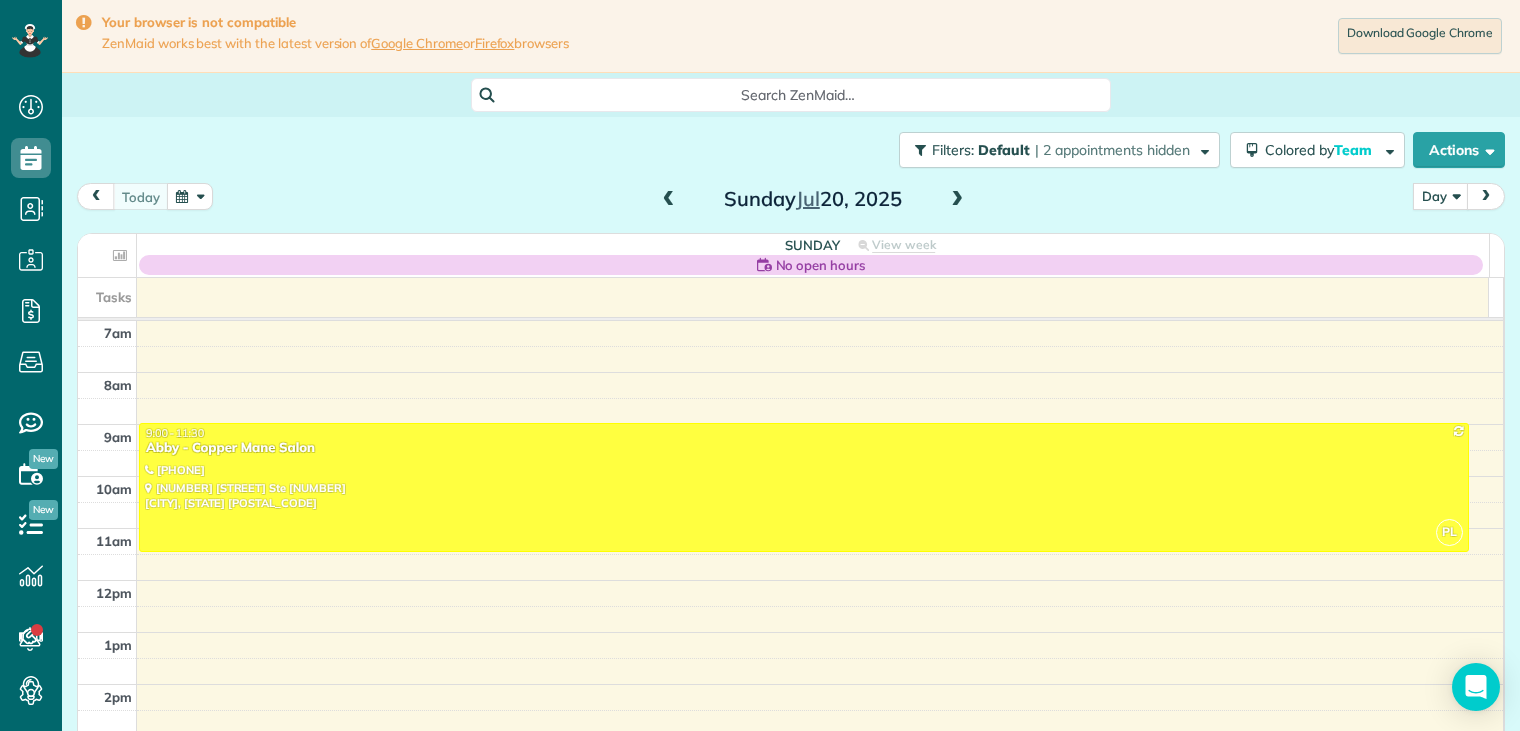 click at bounding box center [190, 196] 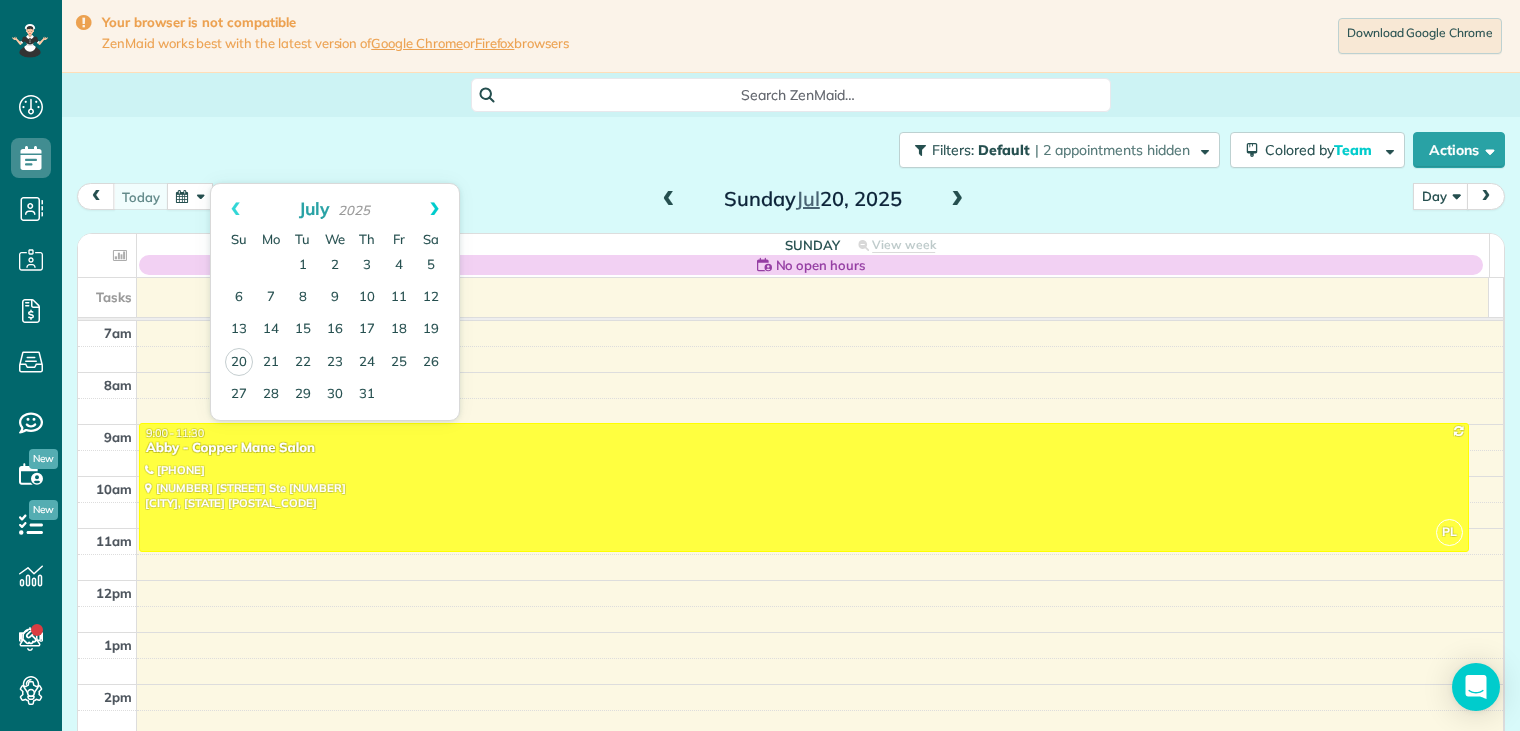 click on "Next" at bounding box center [434, 209] 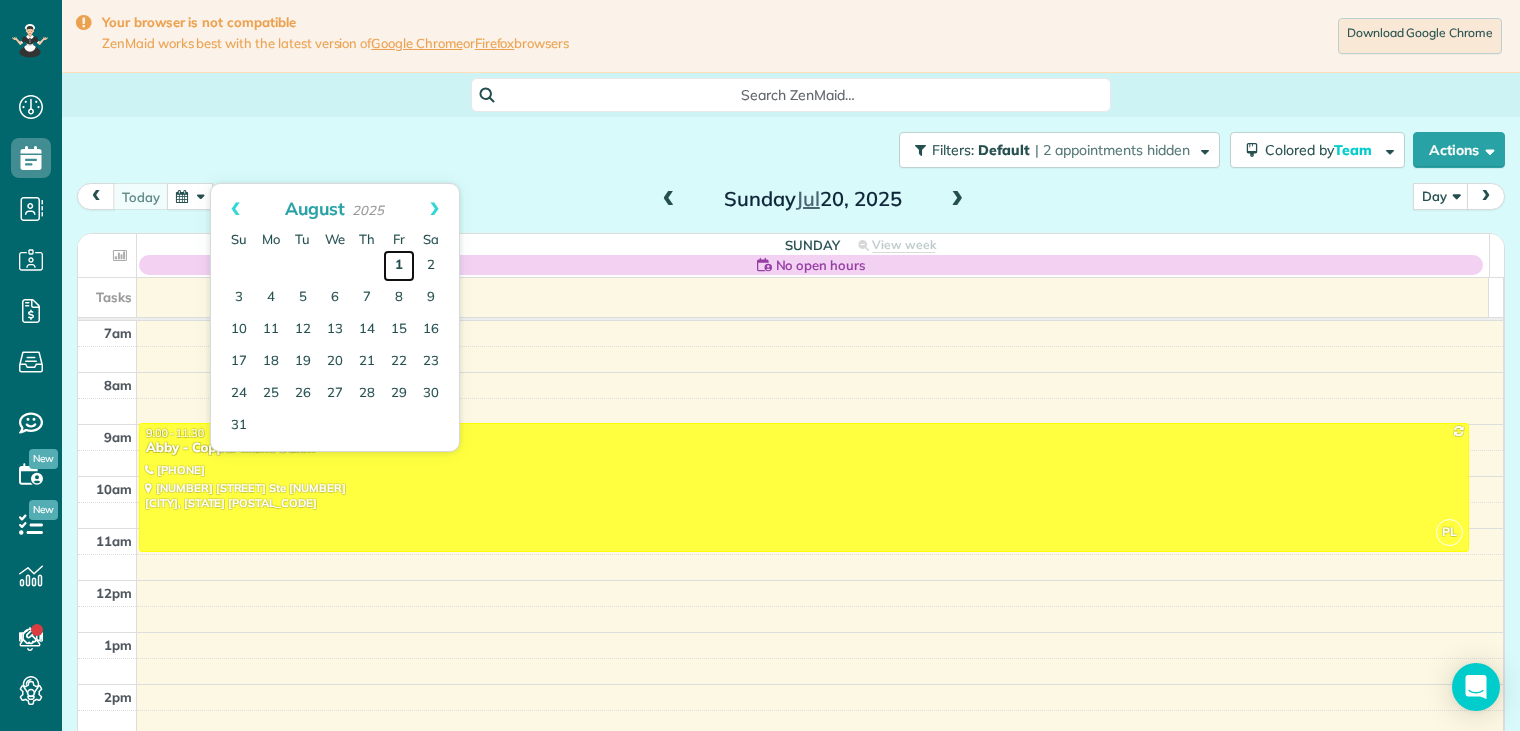 click on "1" at bounding box center (399, 266) 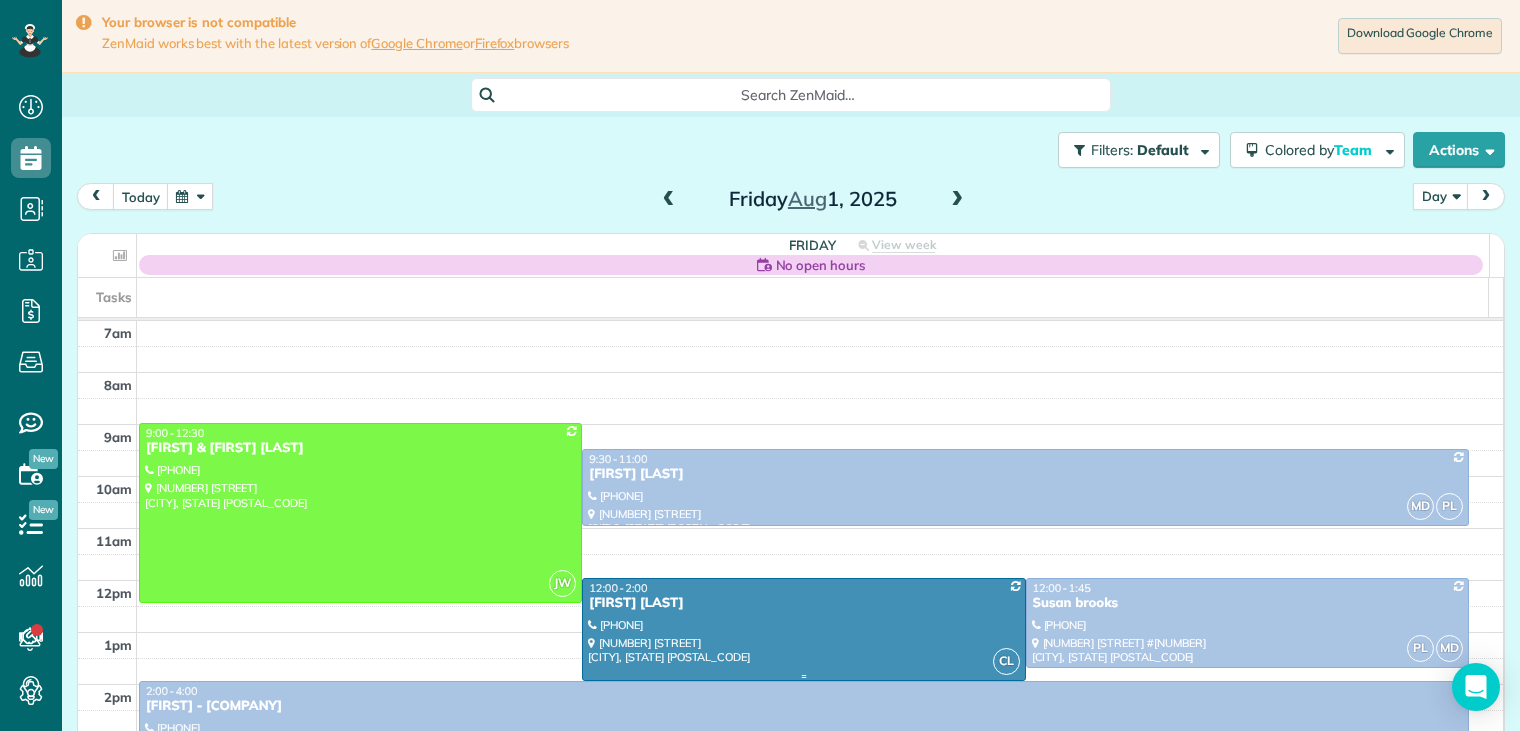 click on "[FIRST] [LAST]" at bounding box center [803, 603] 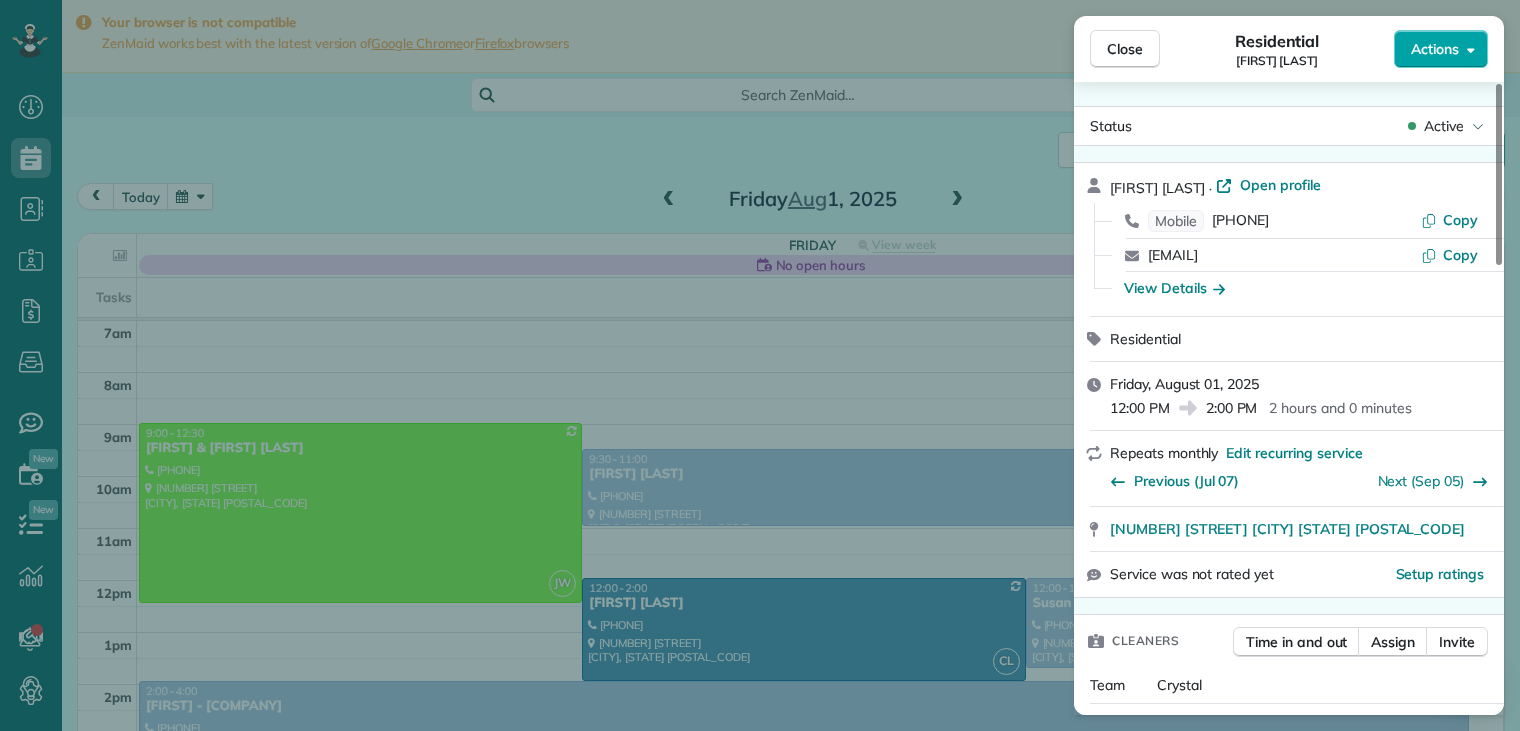 click on "Actions" at bounding box center (1435, 49) 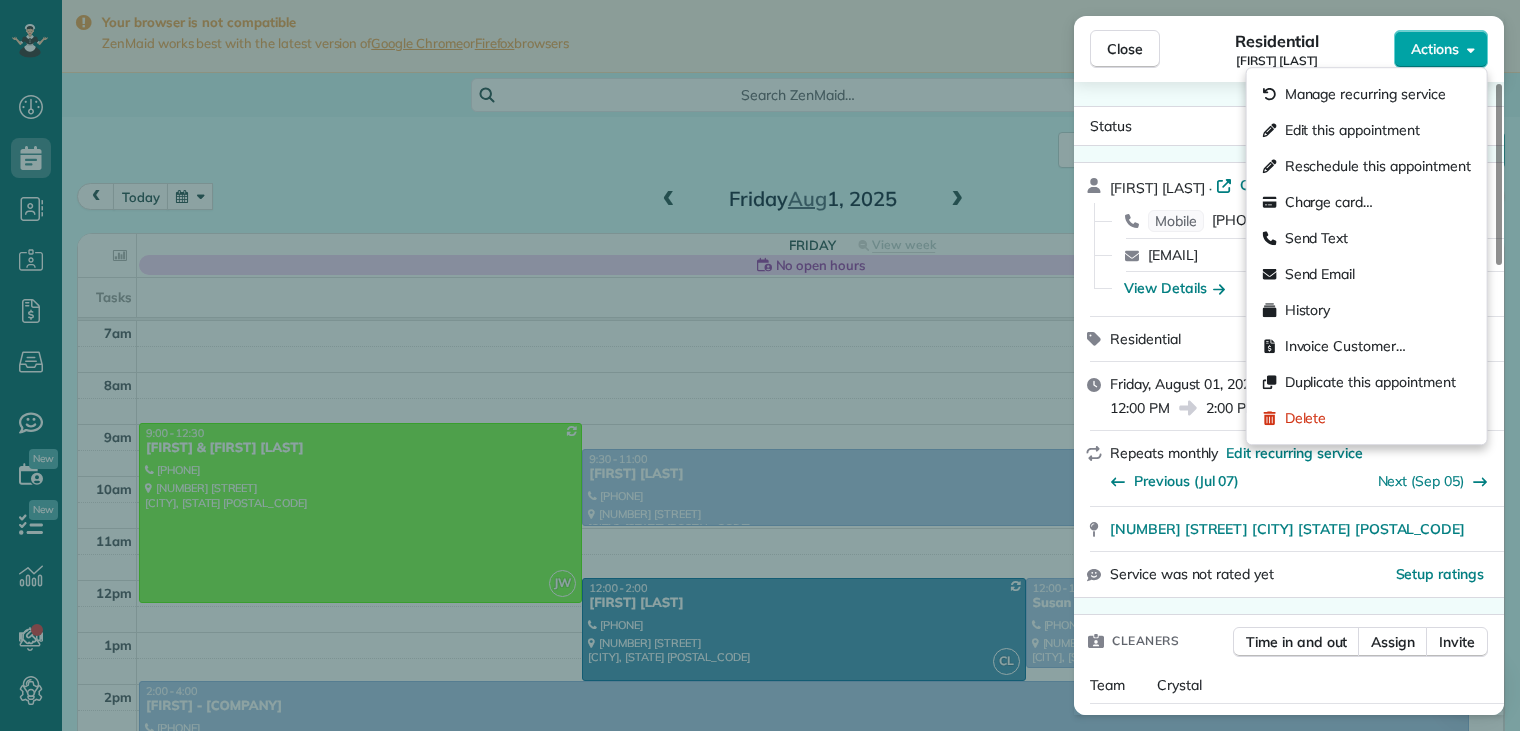 click on "Actions" at bounding box center [1435, 49] 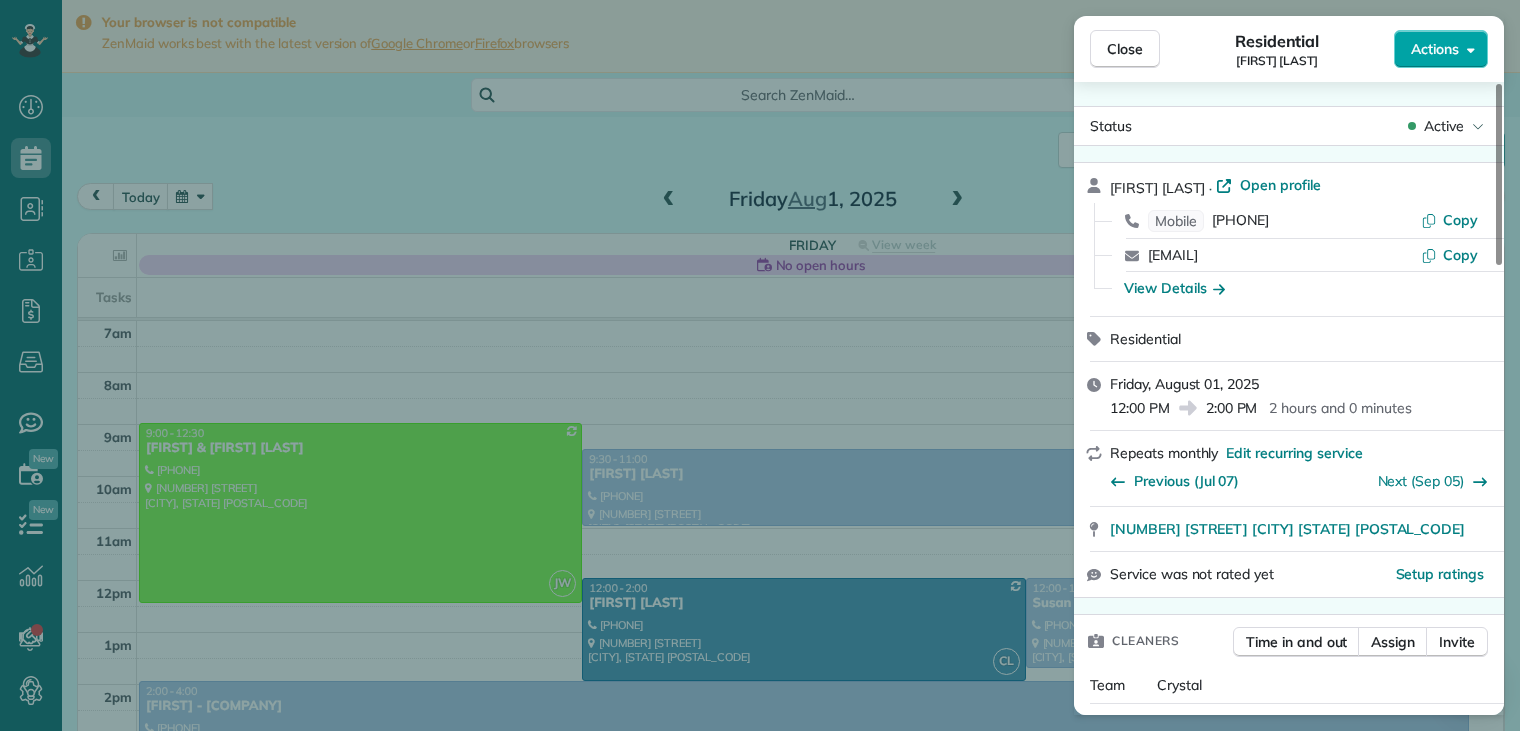click on "Actions" at bounding box center (1435, 49) 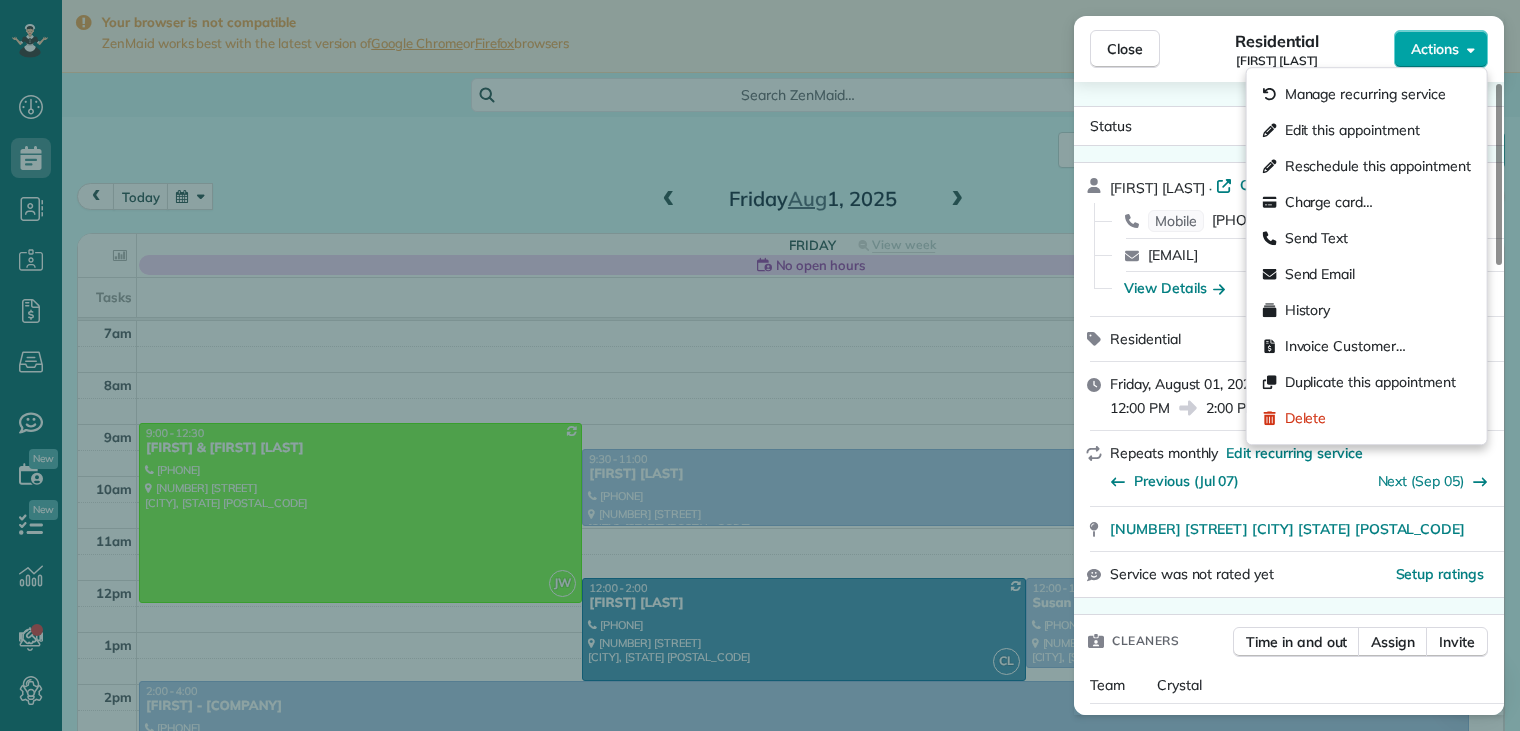 click on "Actions" at bounding box center (1435, 49) 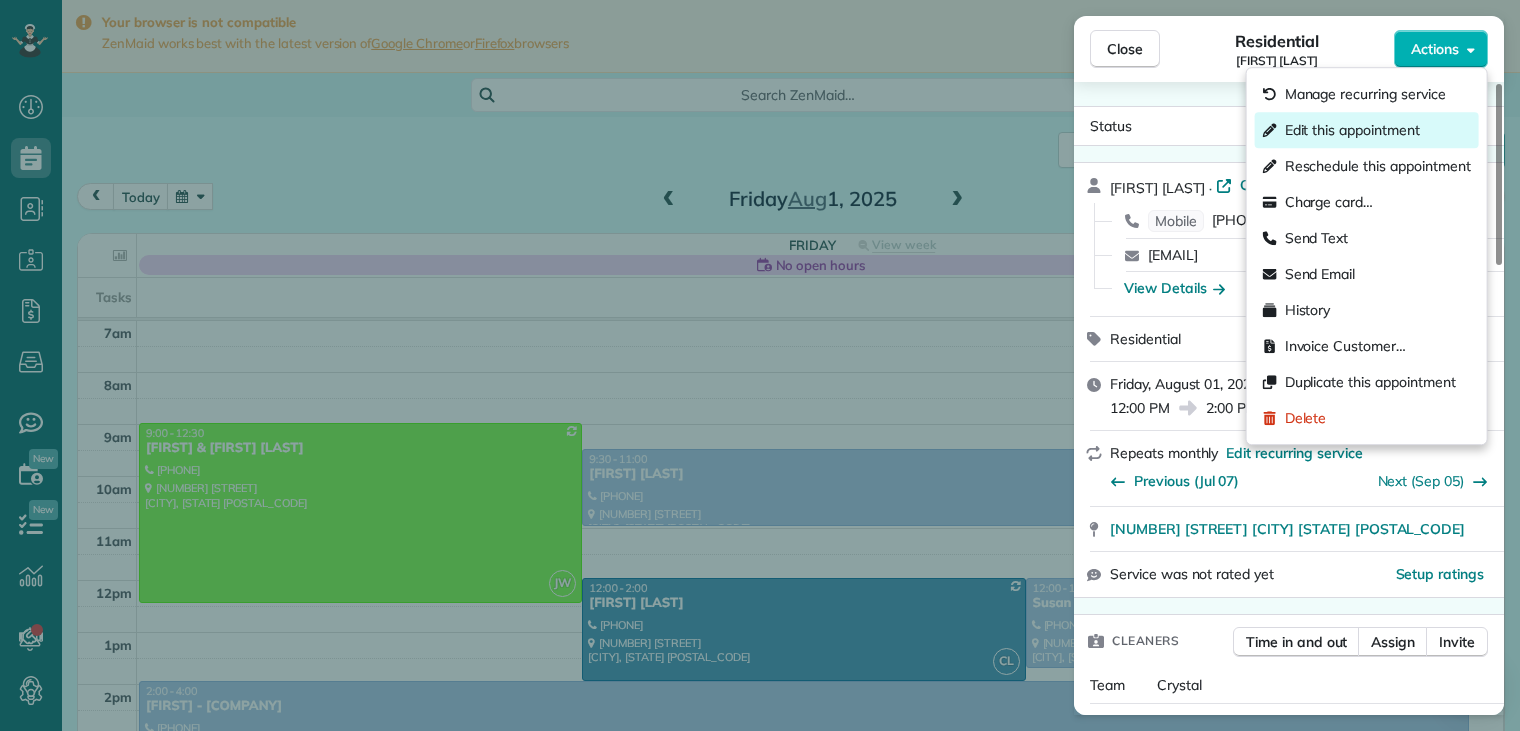 click on "Edit this appointment" at bounding box center [1352, 130] 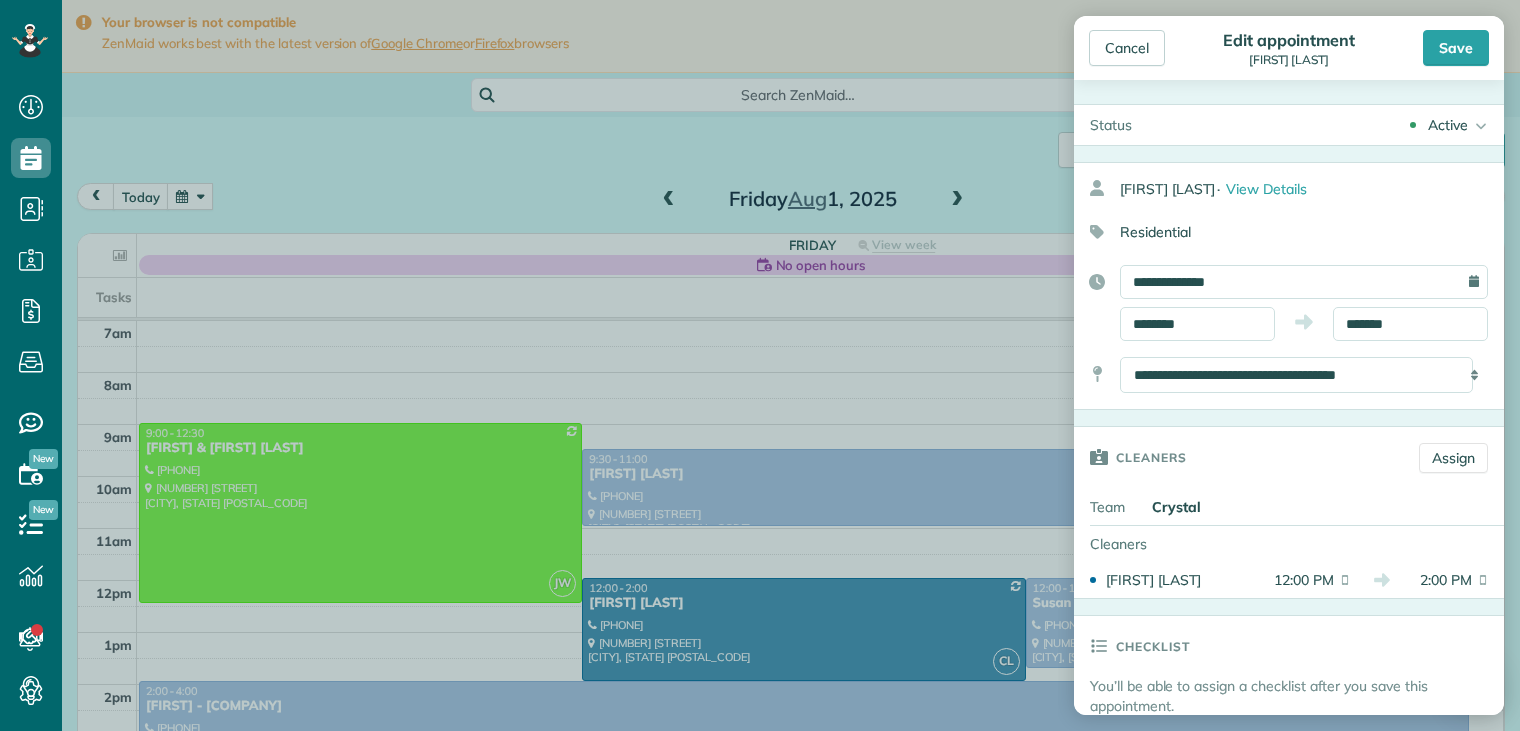 click on "**********" at bounding box center [1289, 286] 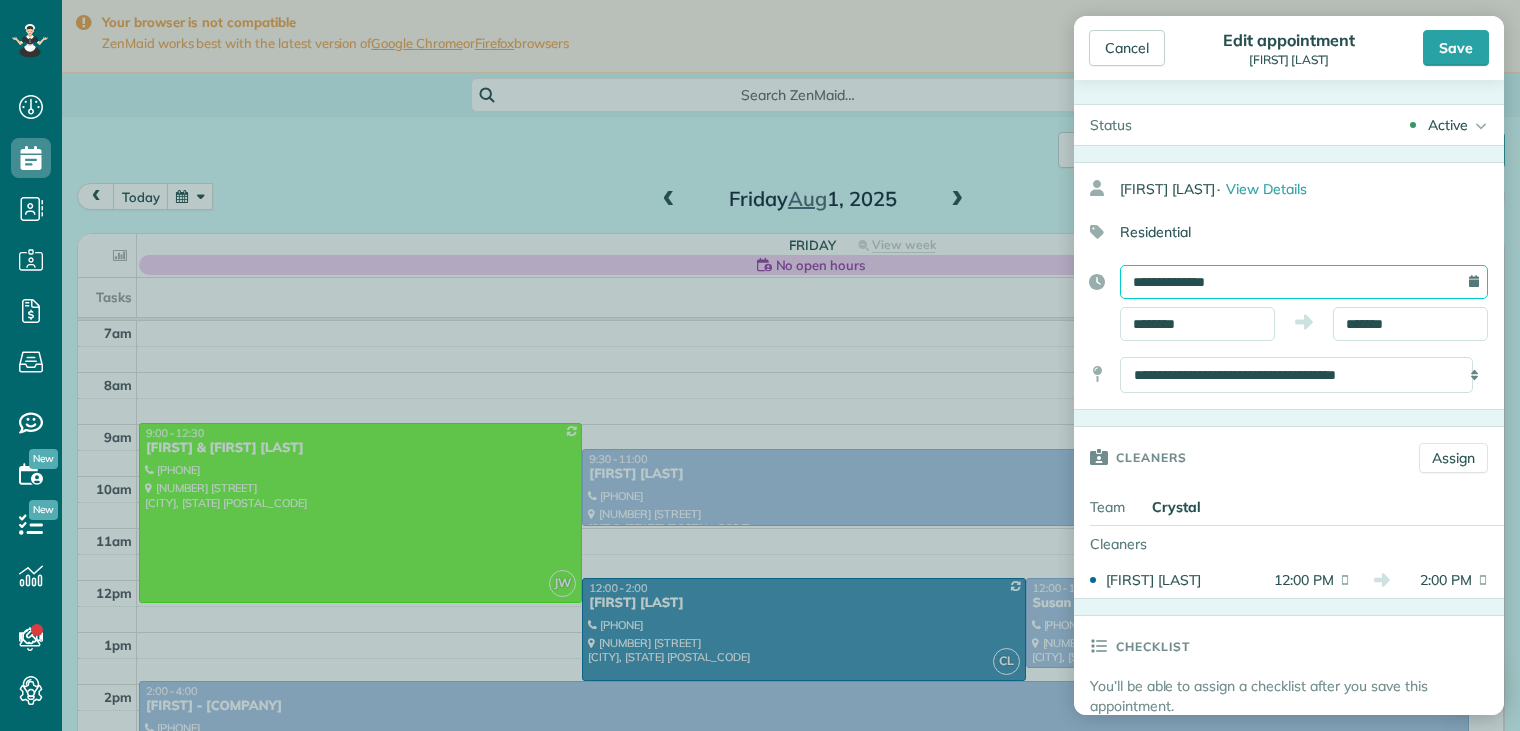 click on "**********" at bounding box center [1304, 282] 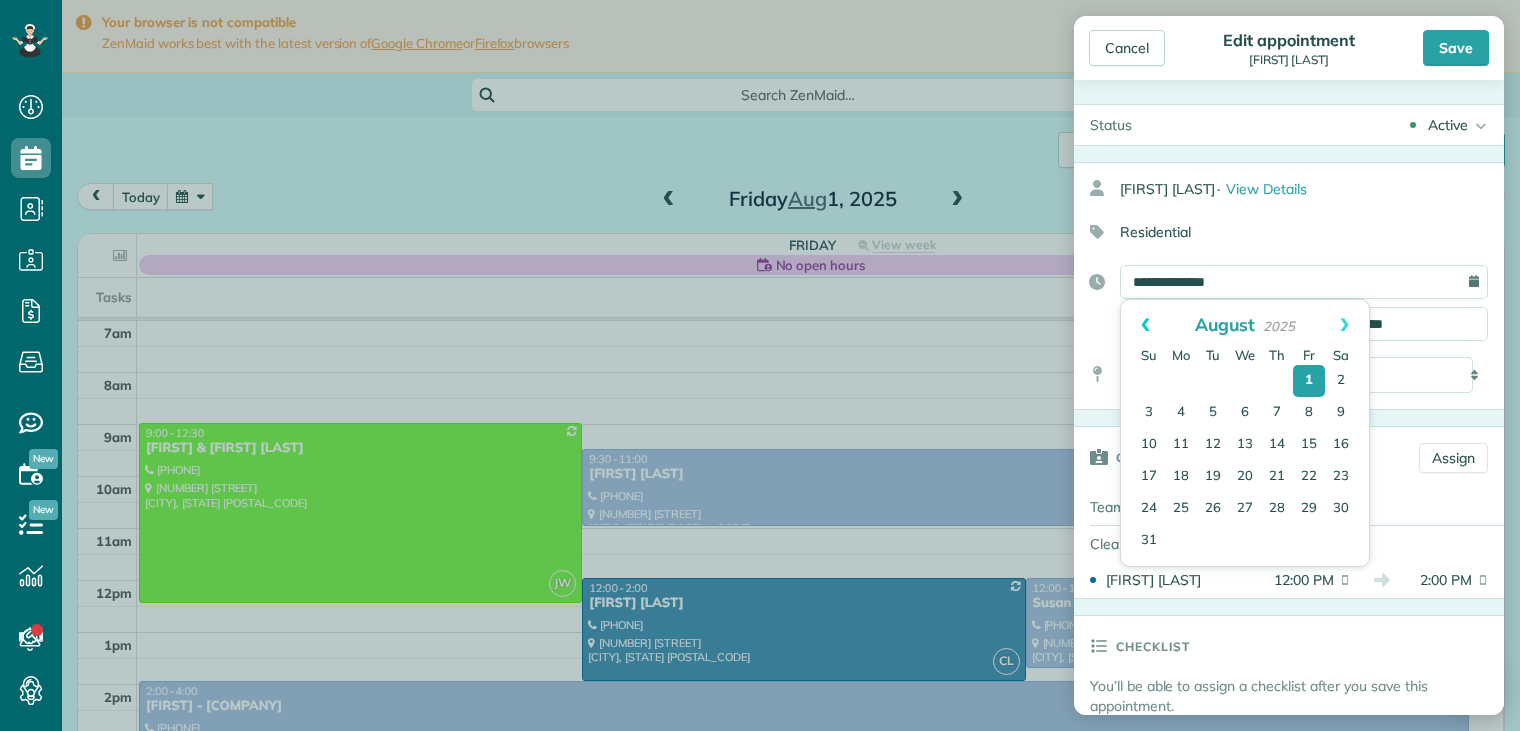 click on "Prev" at bounding box center [1145, 325] 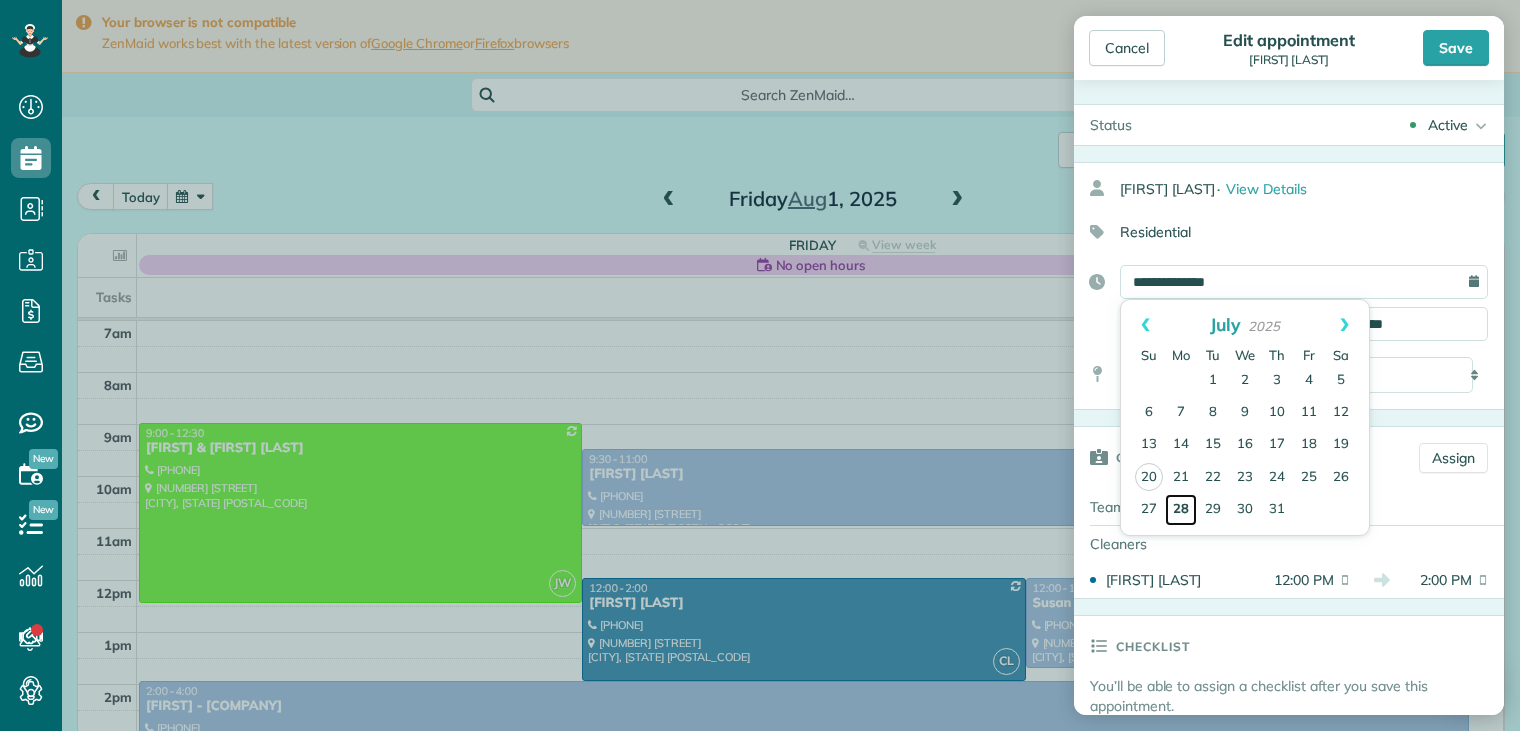 click on "28" at bounding box center [1181, 510] 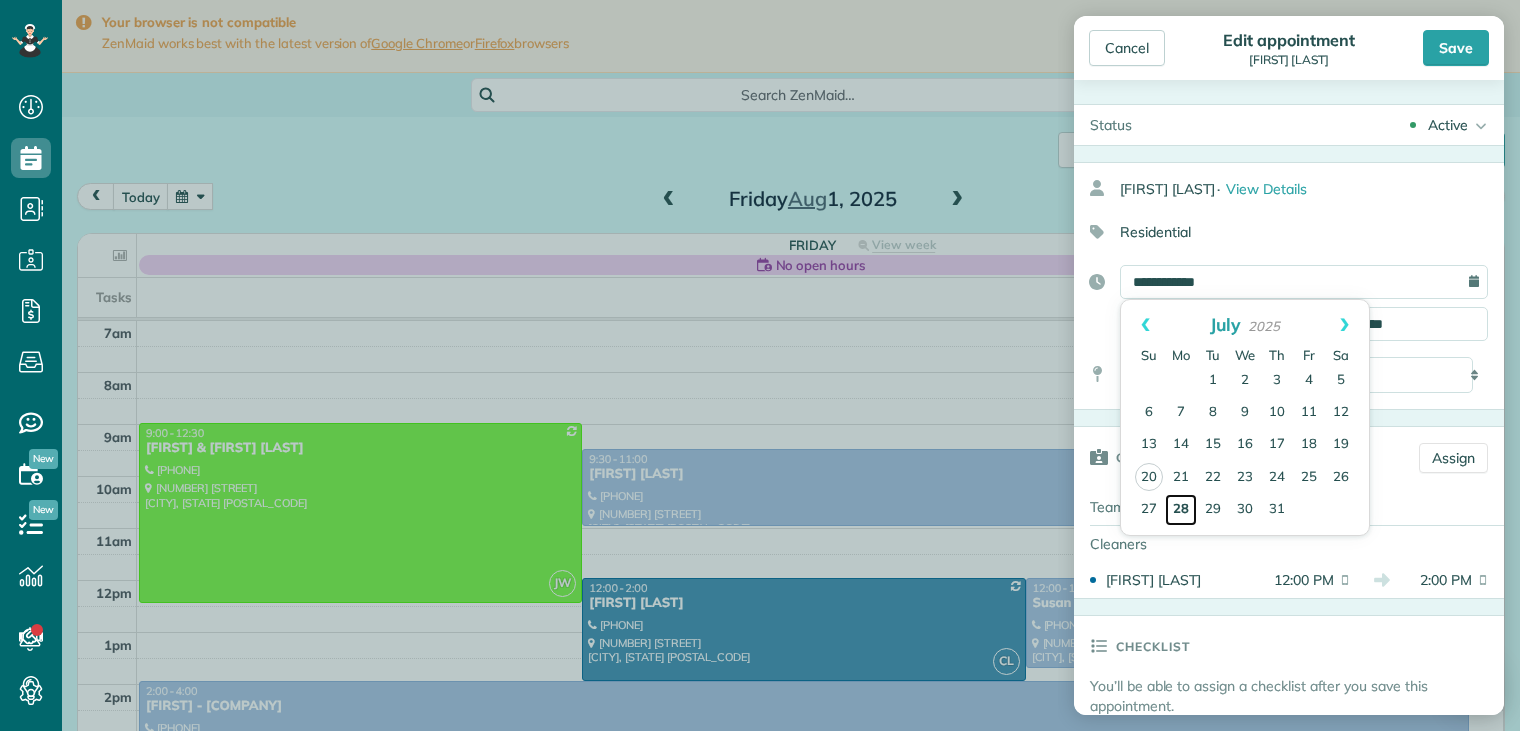 click on "28" at bounding box center [1181, 510] 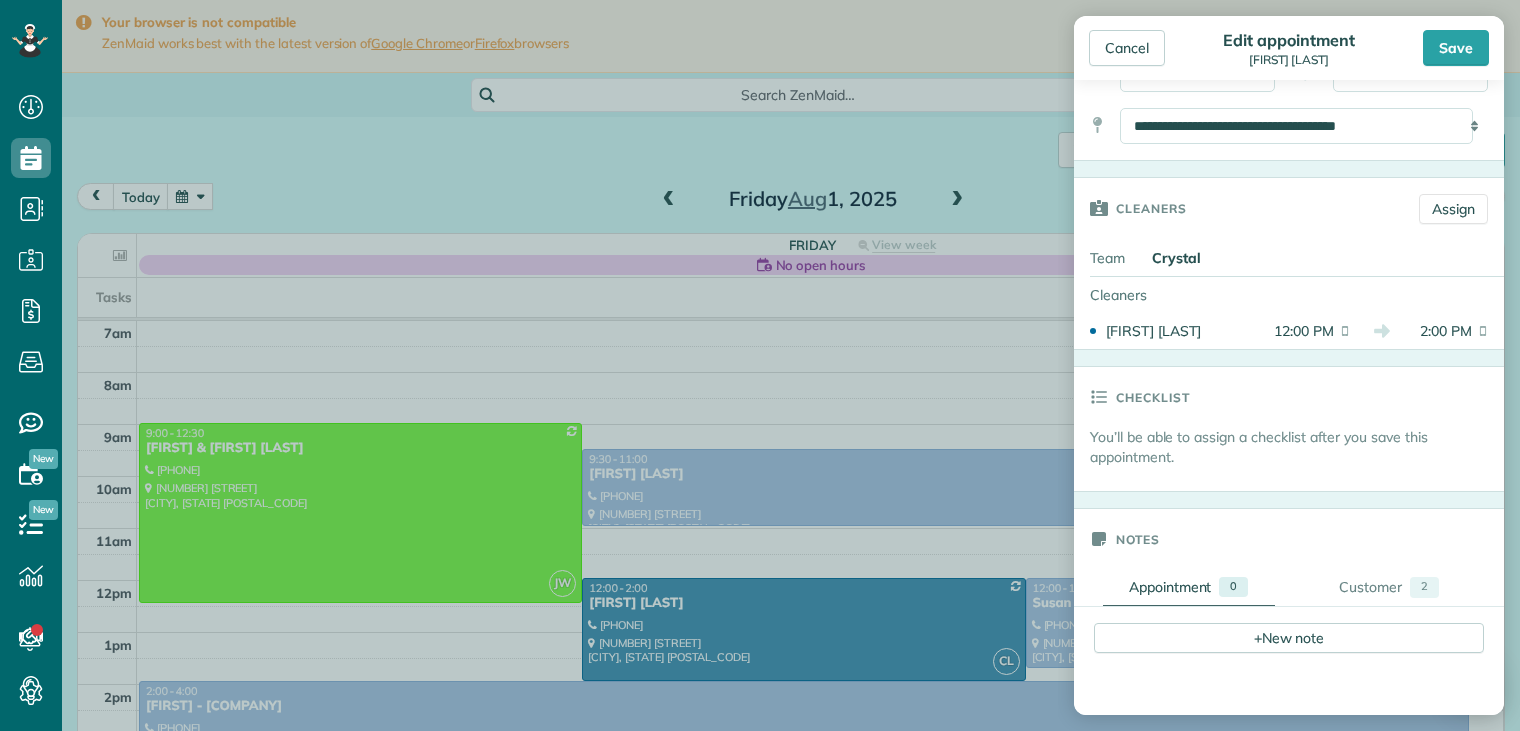 scroll, scrollTop: 300, scrollLeft: 0, axis: vertical 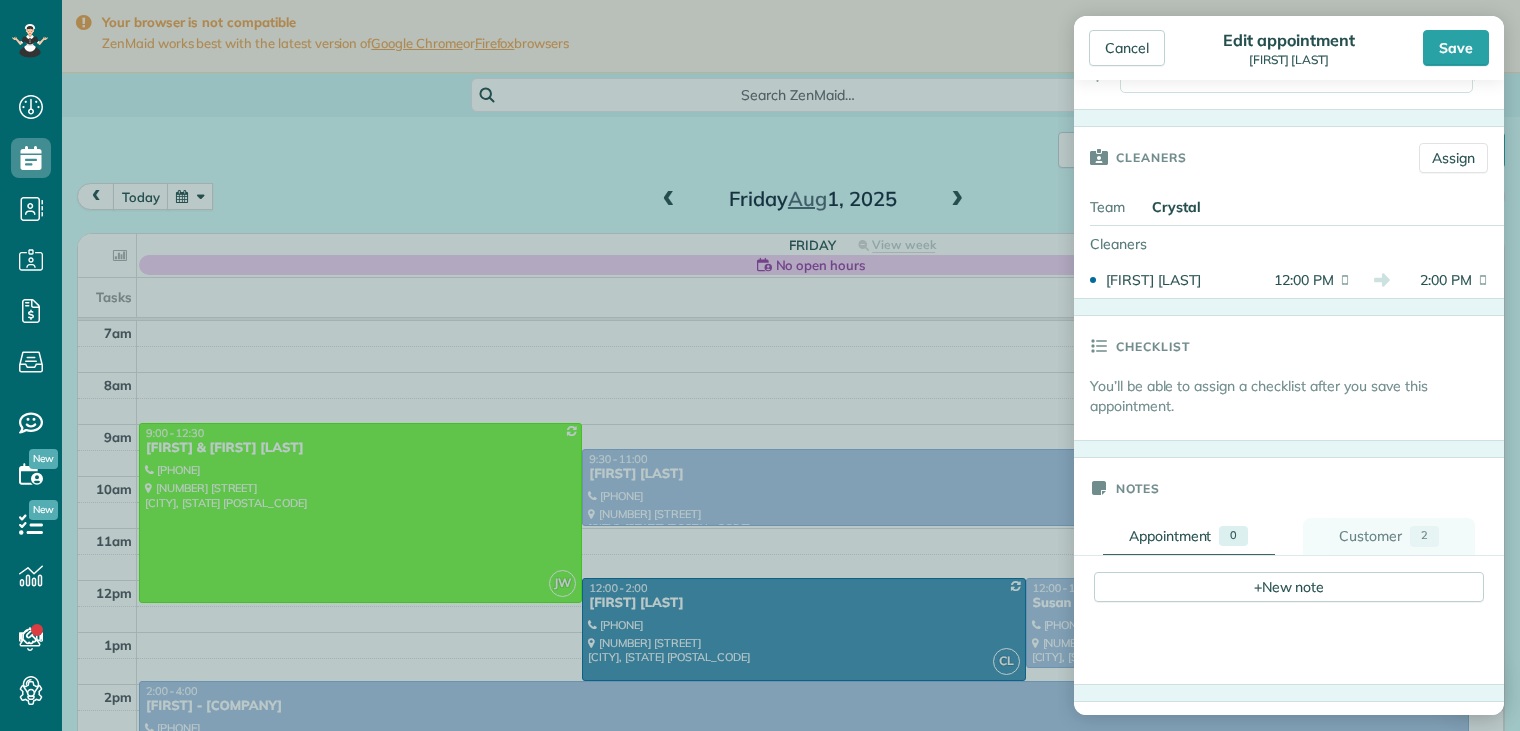 click on "Customer" at bounding box center (1370, 536) 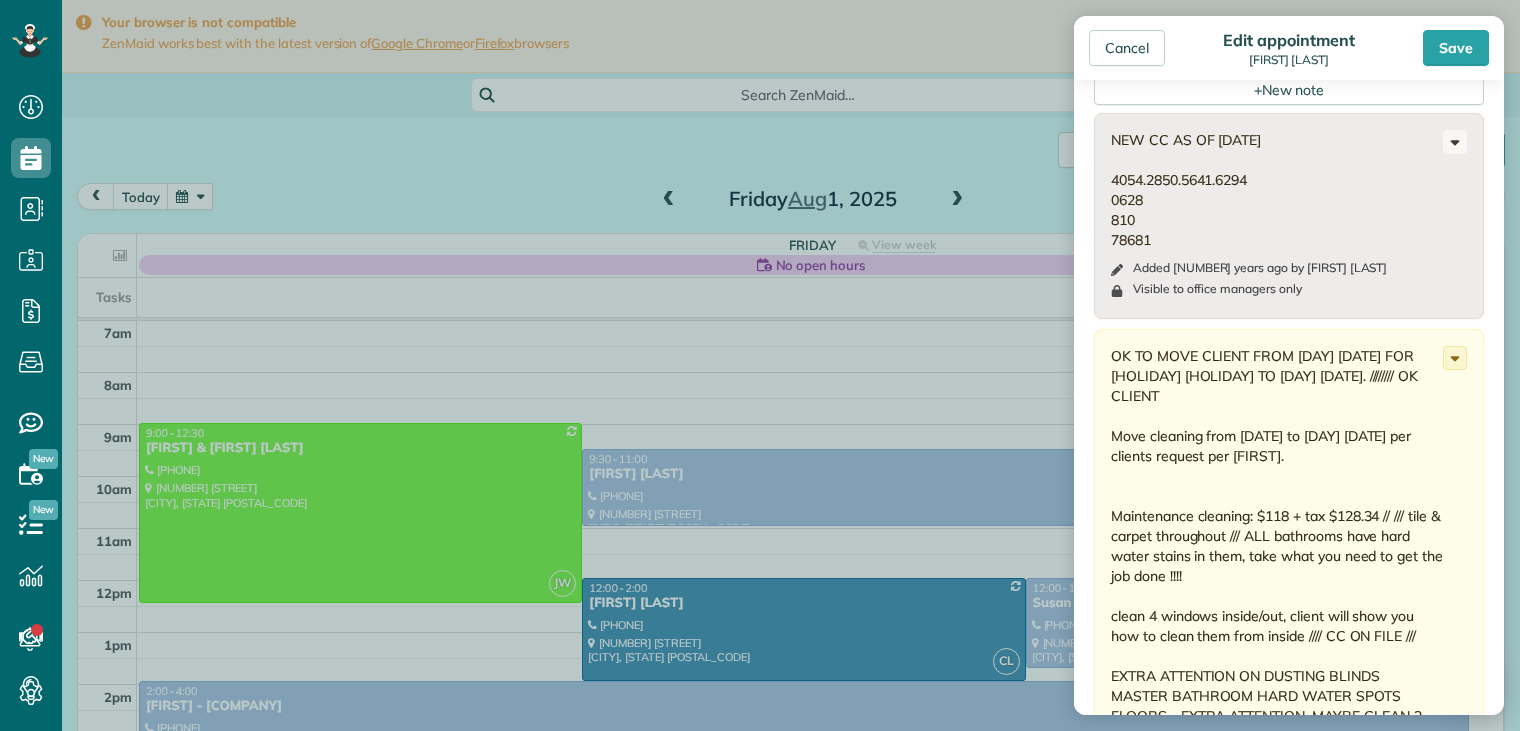 scroll, scrollTop: 800, scrollLeft: 0, axis: vertical 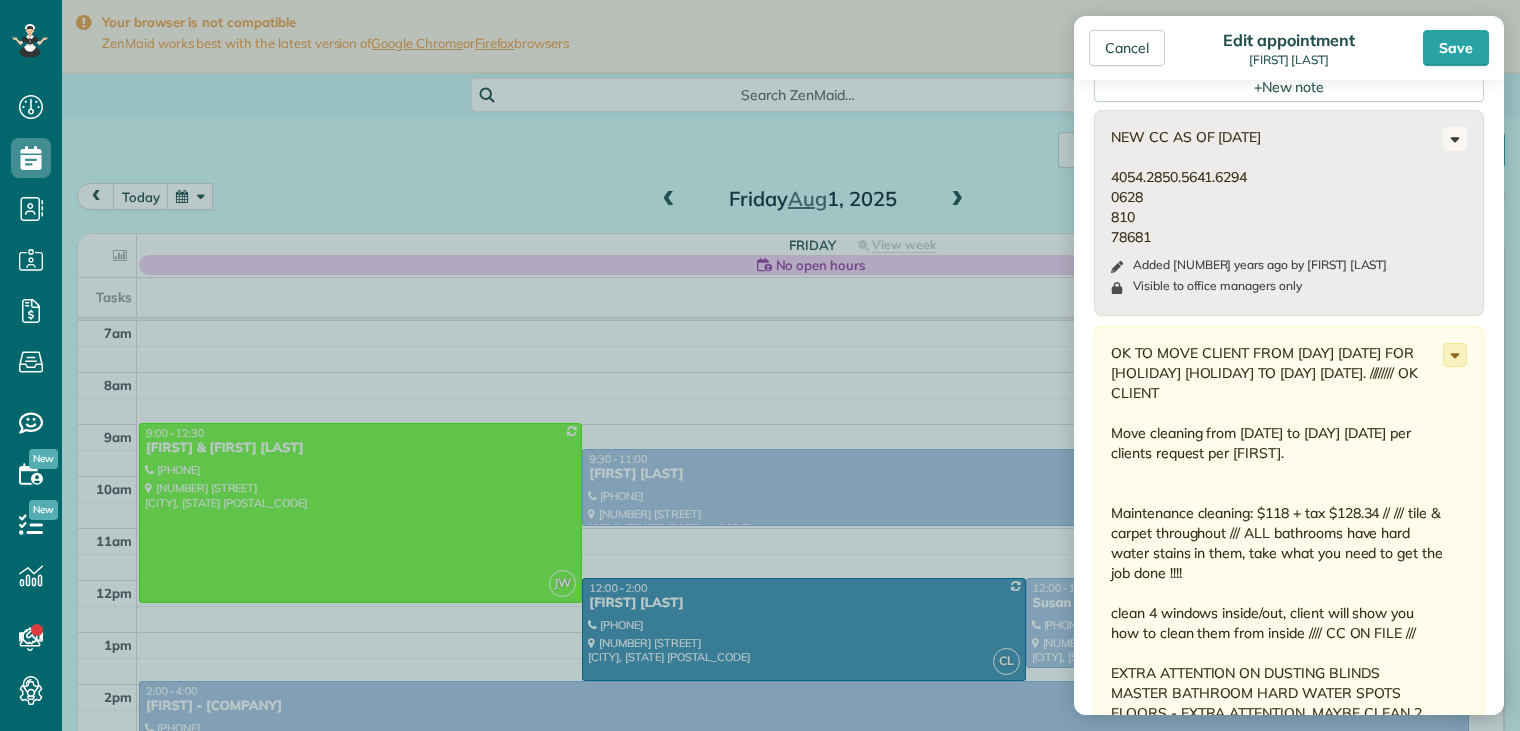 click 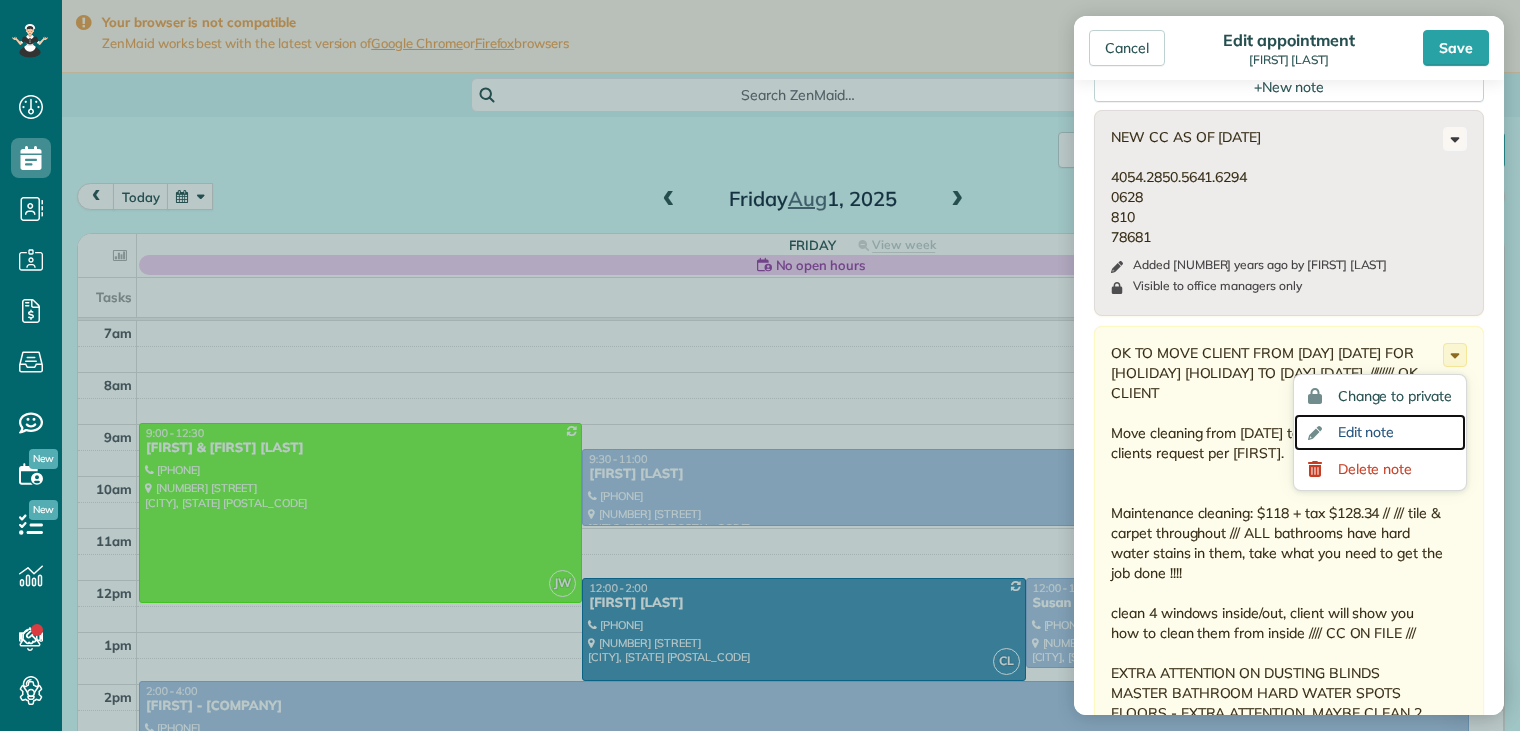 click on "Edit note" at bounding box center [1366, 432] 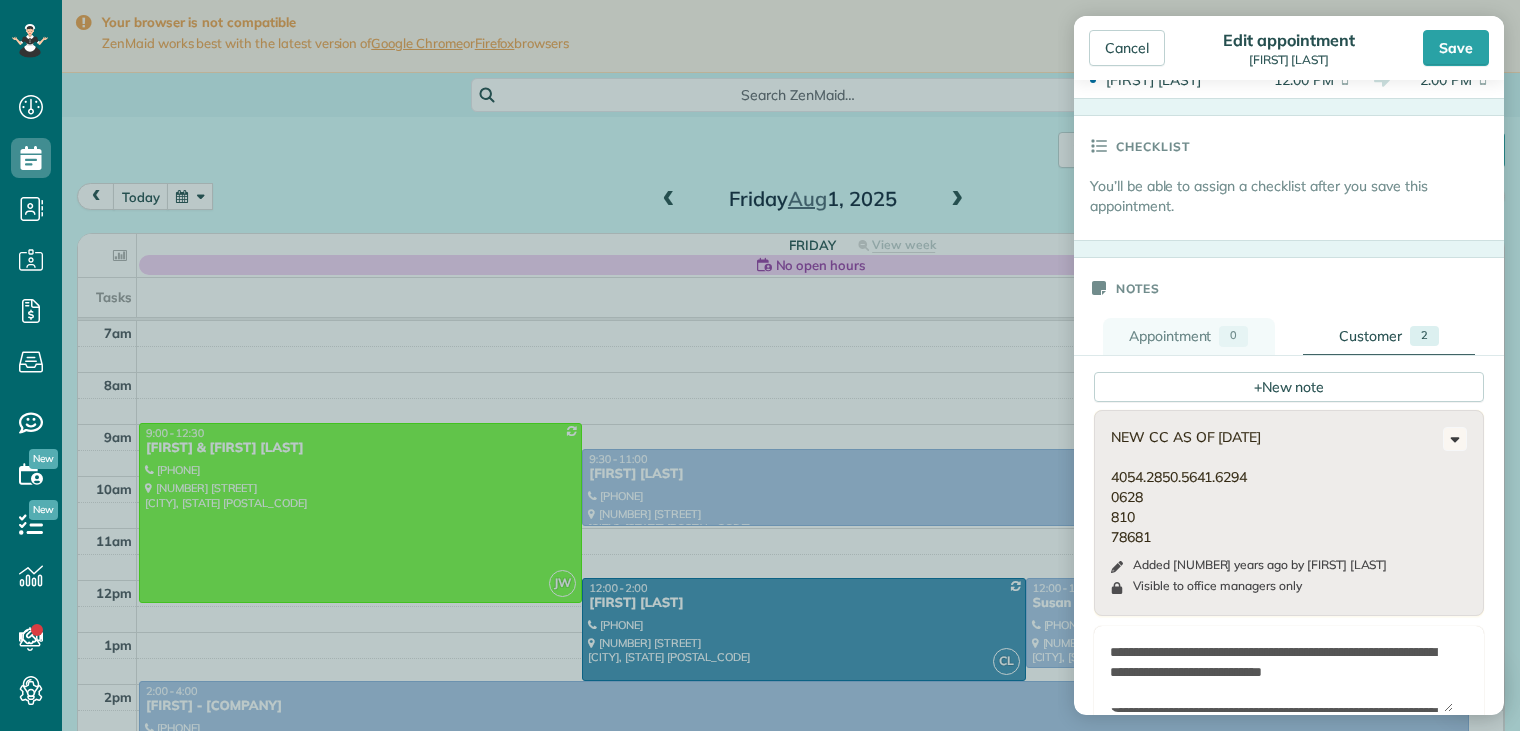 scroll, scrollTop: 800, scrollLeft: 0, axis: vertical 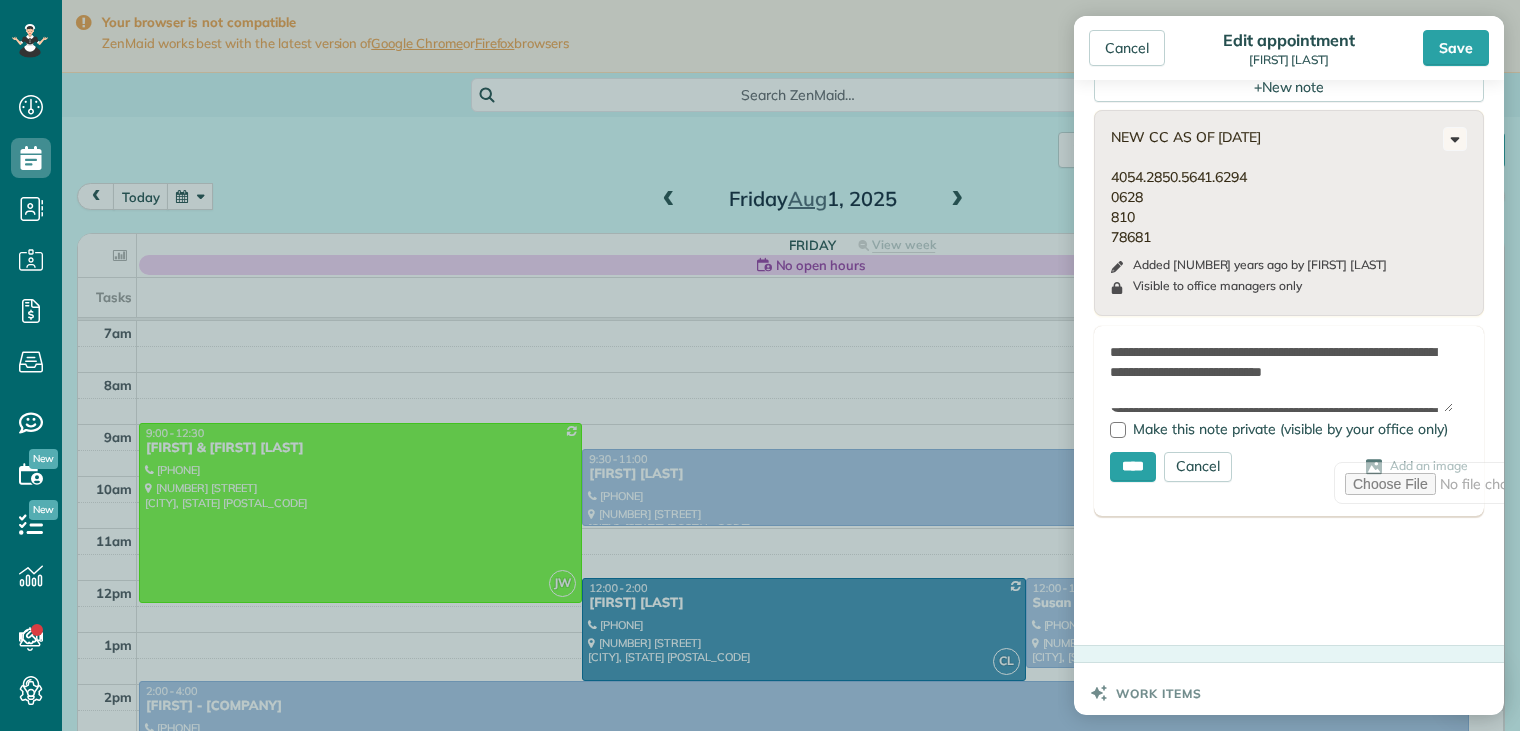 click on "**********" at bounding box center [1281, 377] 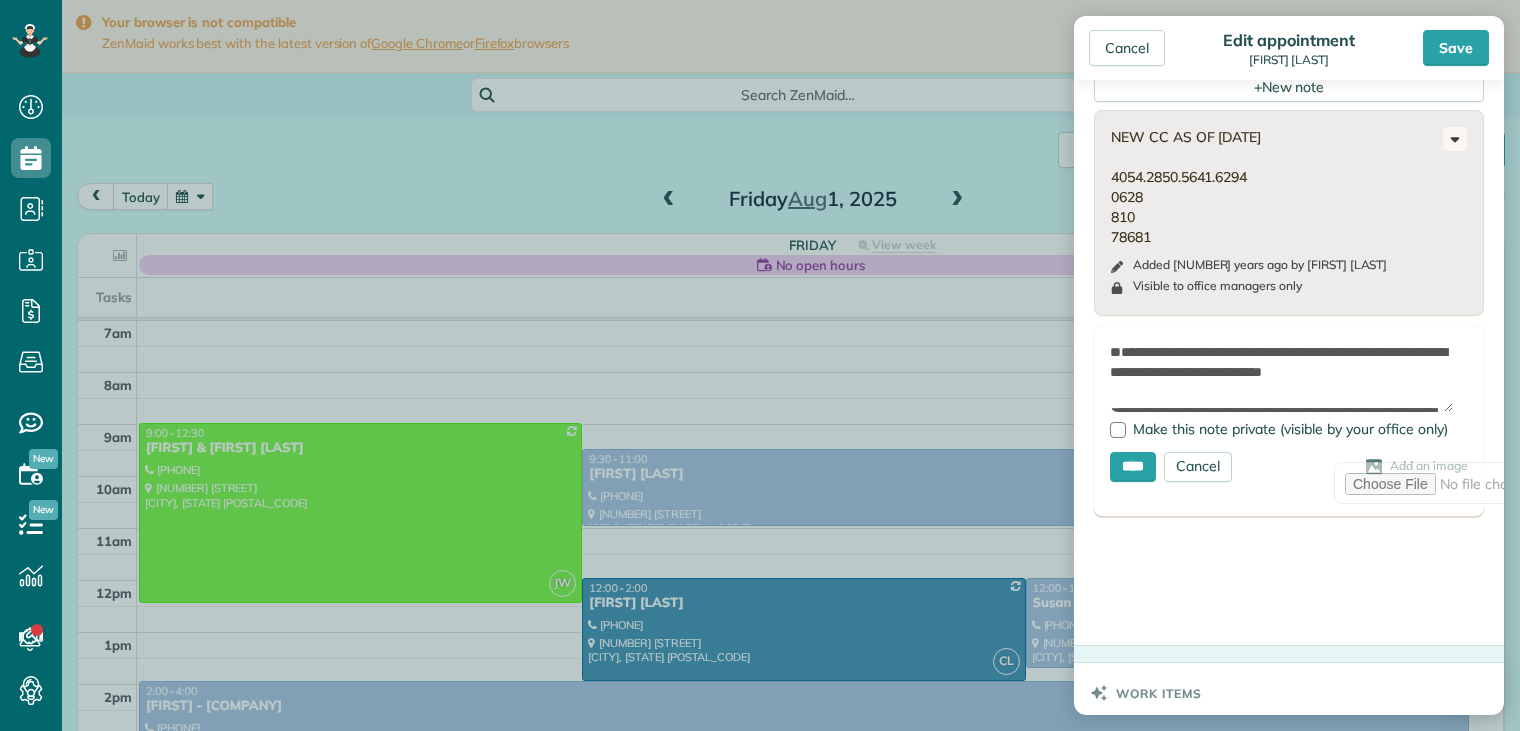 click on "**********" at bounding box center (1281, 377) 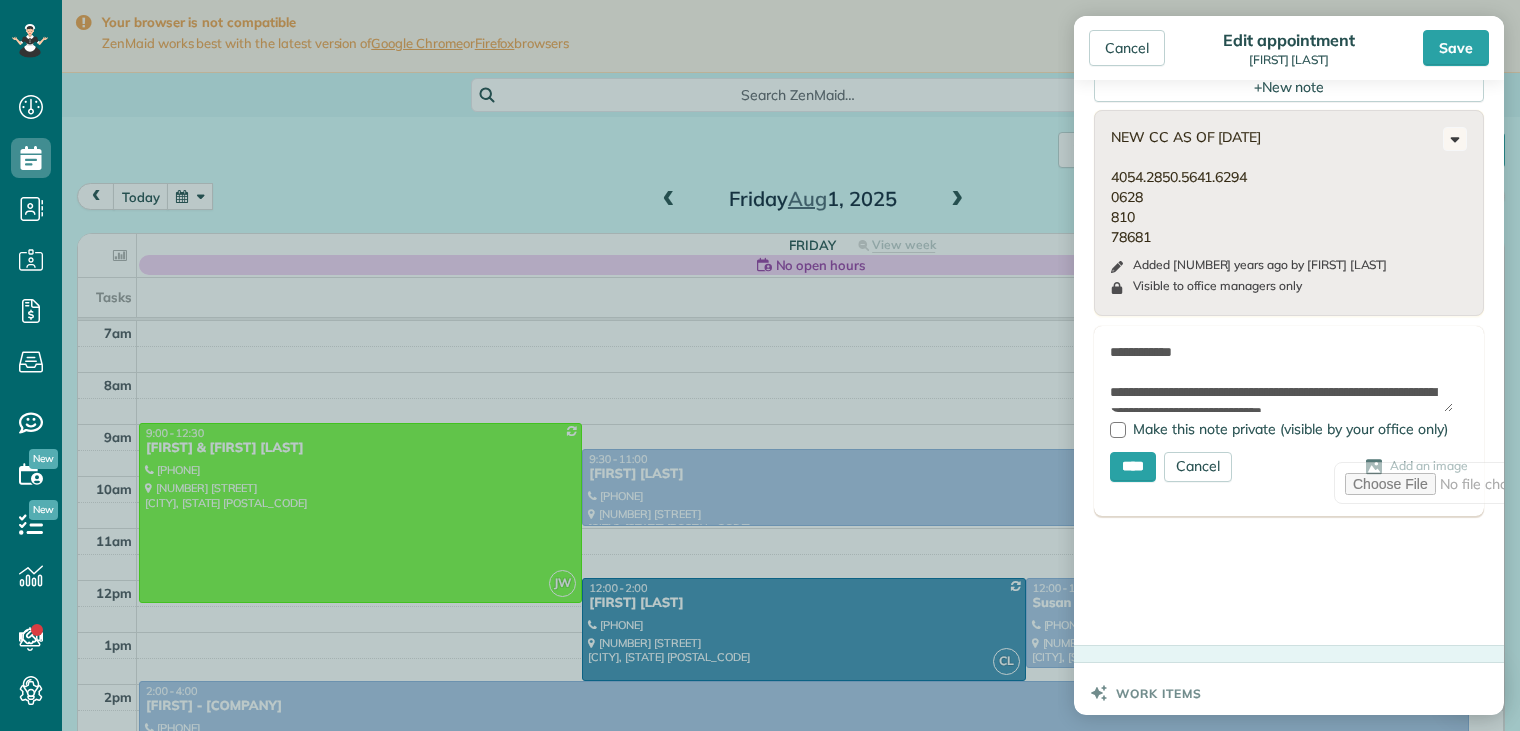 click on "NEW CC AS OF [DATE] [CREDIT_CARD_NUMBER]
Added [NUMBER] years ago by [FIRST] [LAST]
Visible to office managers only
Change to visible by everyone
Edit note
Delete note
Add Image
Make this note private (visible by your office only)
****
Cancel
Add an image" at bounding box center (1277, 213) 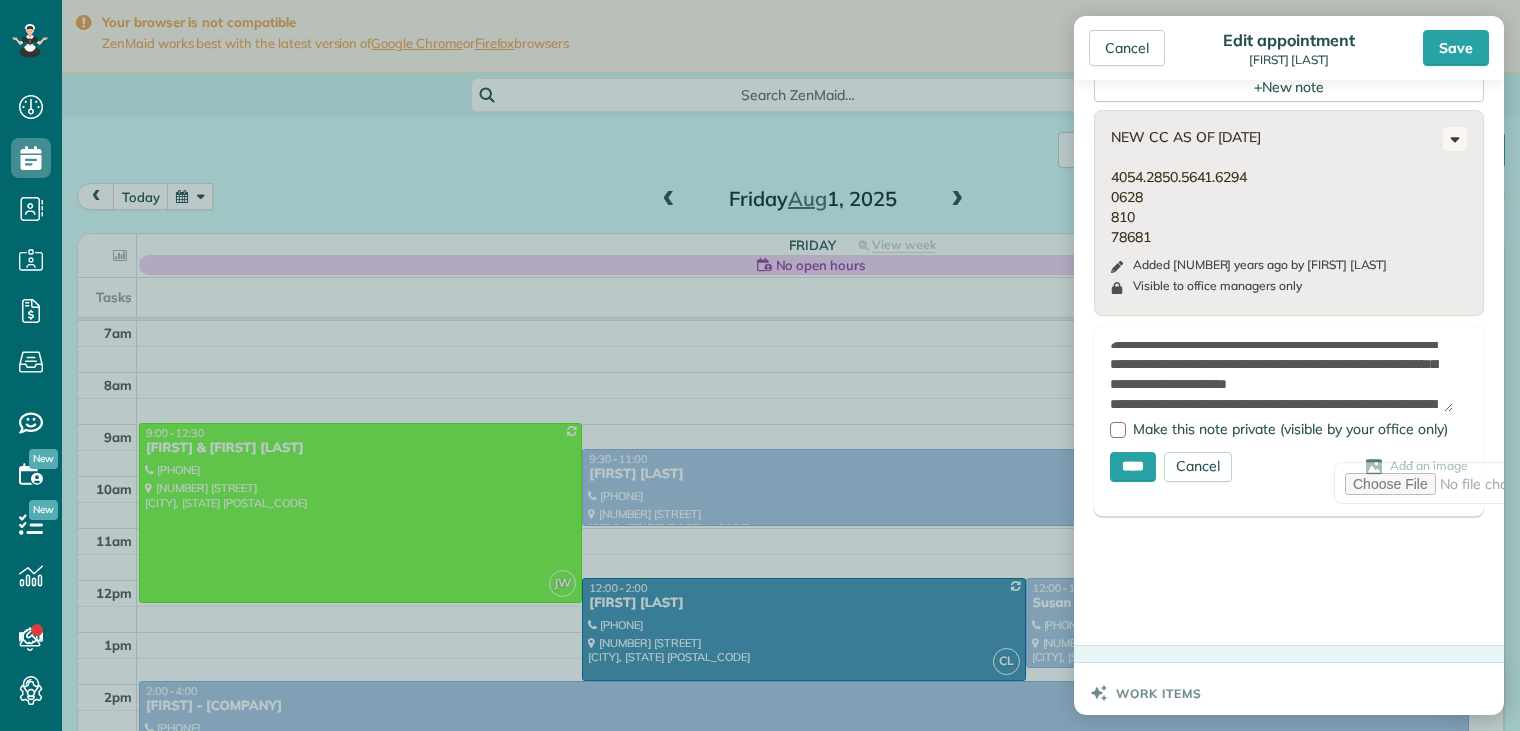 scroll, scrollTop: 0, scrollLeft: 0, axis: both 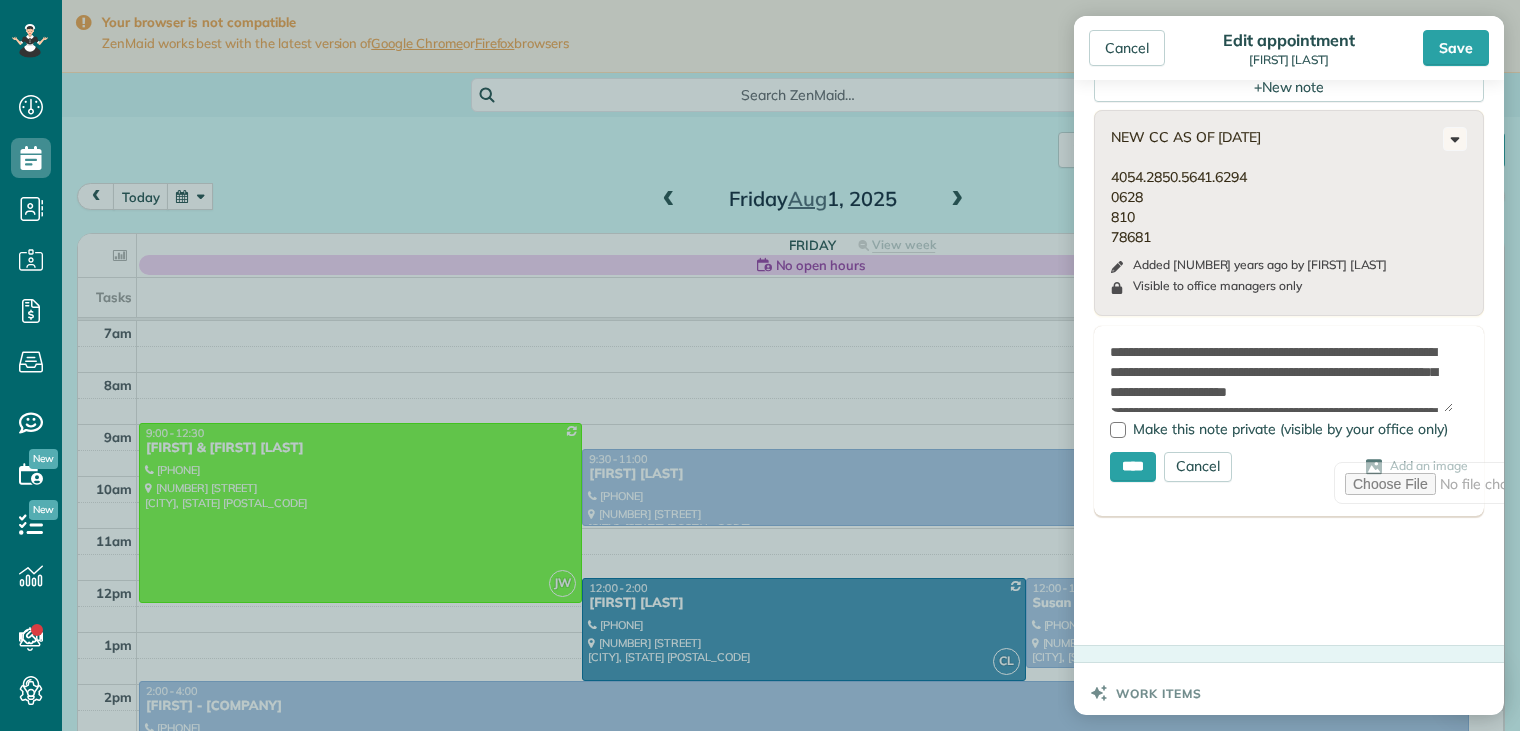 drag, startPoint x: 1216, startPoint y: 387, endPoint x: 1214, endPoint y: 351, distance: 36.05551 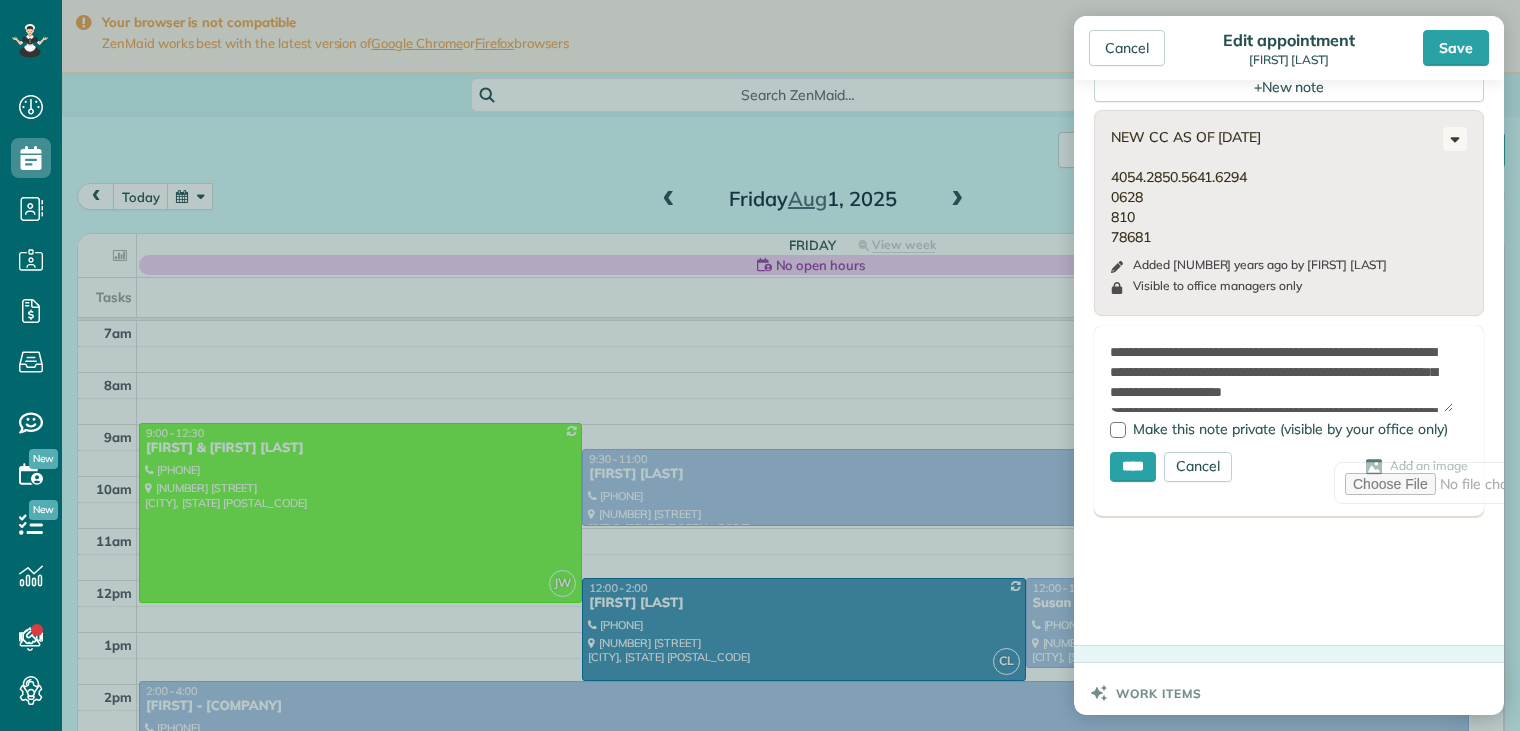 drag, startPoint x: 1214, startPoint y: 351, endPoint x: 1250, endPoint y: 369, distance: 40.24922 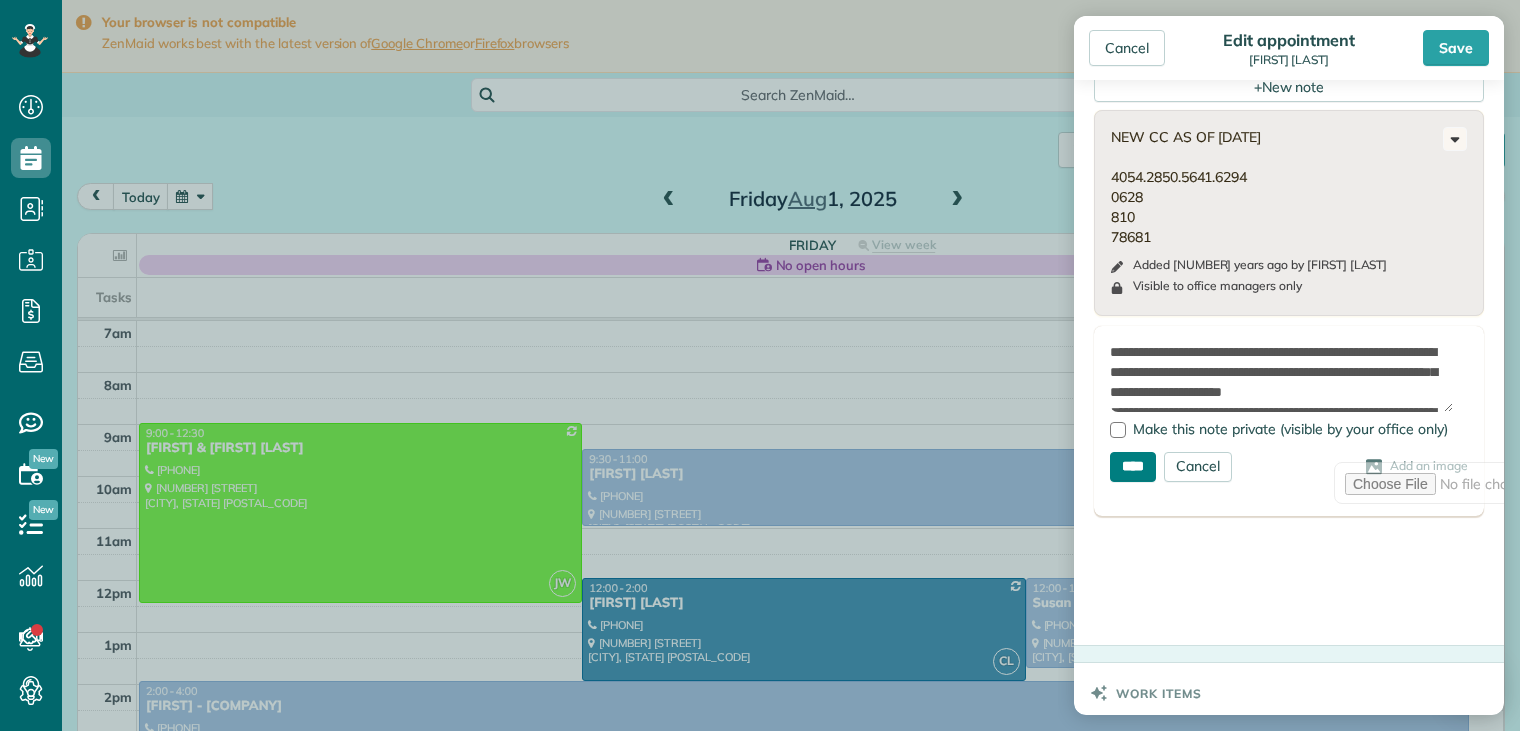 type on "**********" 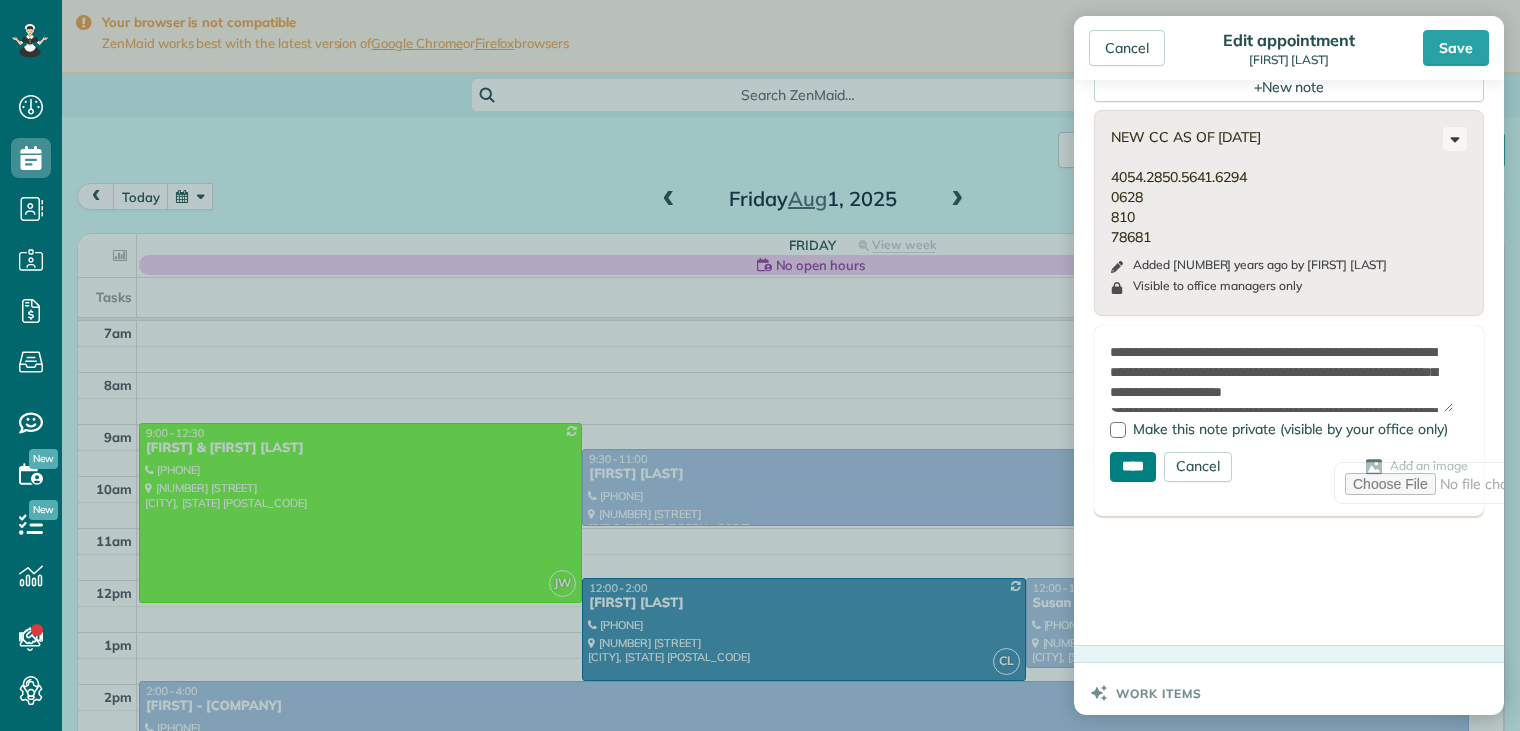 click on "****" at bounding box center (1133, 467) 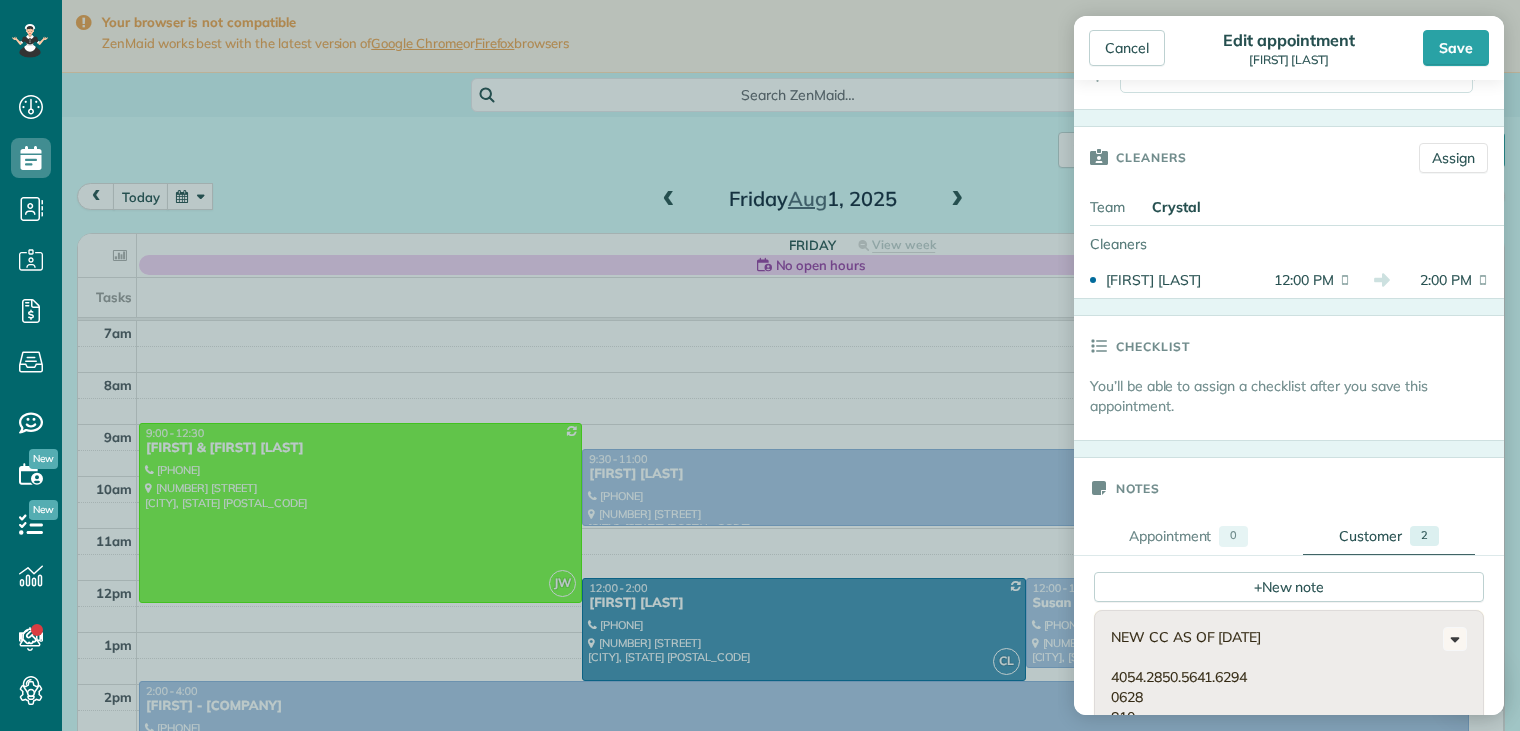 scroll, scrollTop: 0, scrollLeft: 0, axis: both 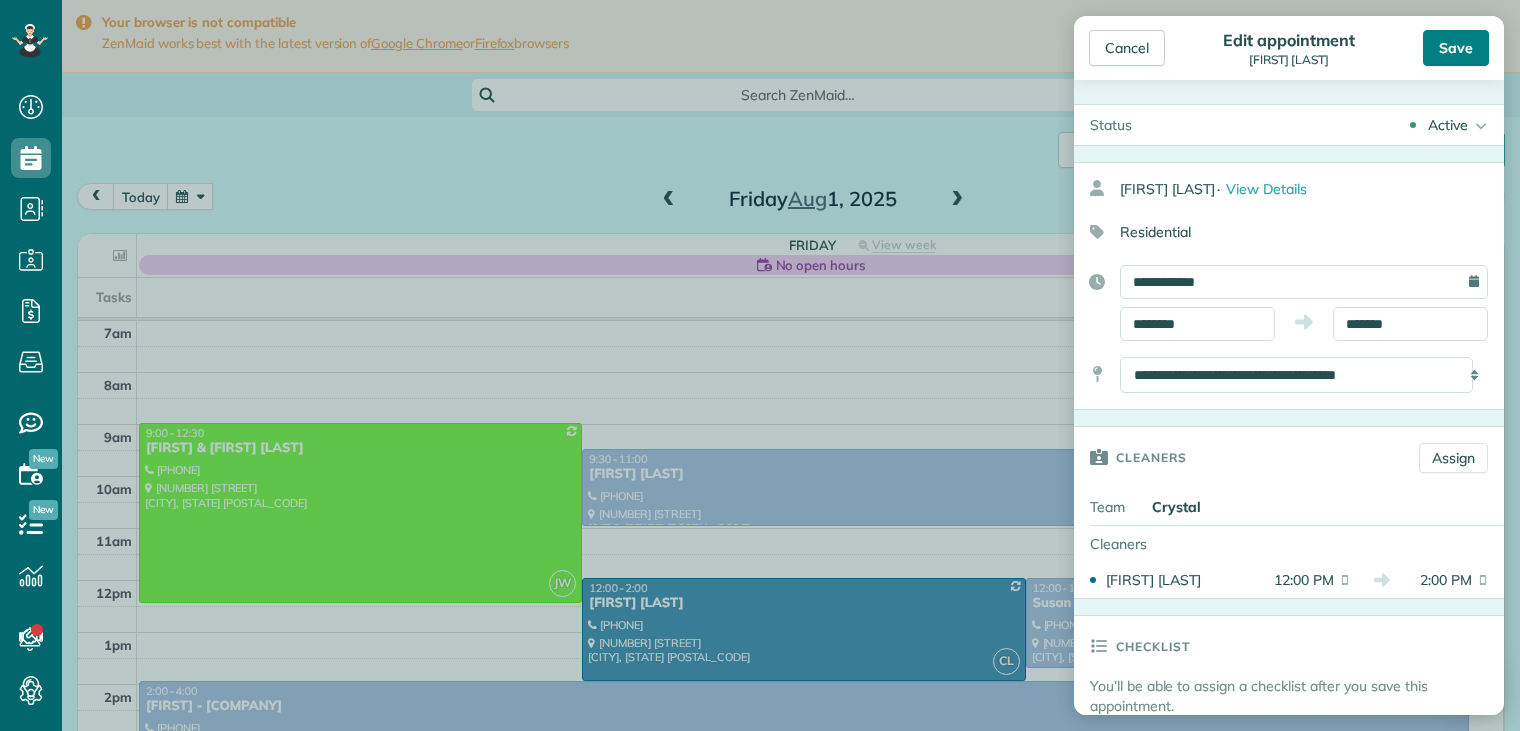 click on "Save" at bounding box center (1456, 48) 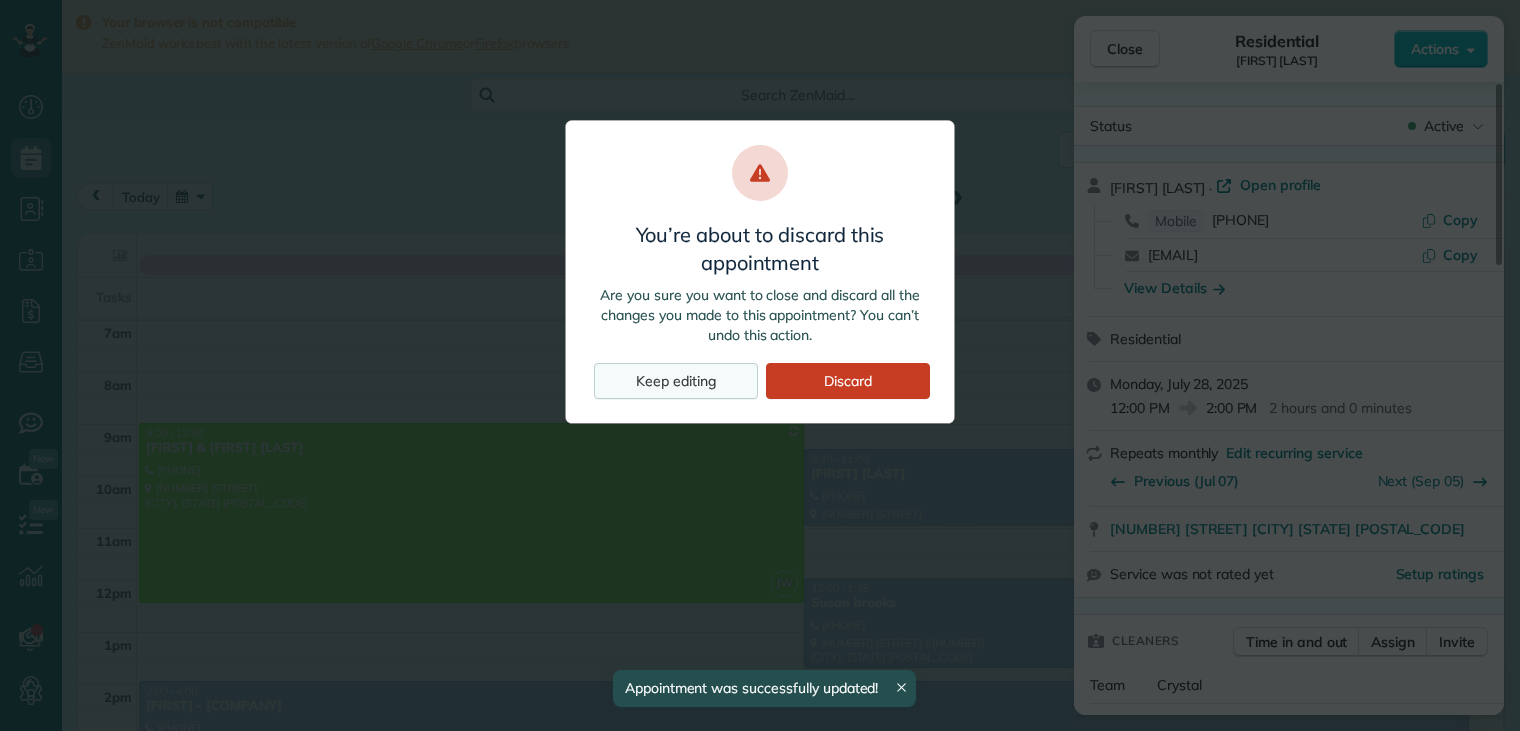 click on "Keep editing" at bounding box center [676, 381] 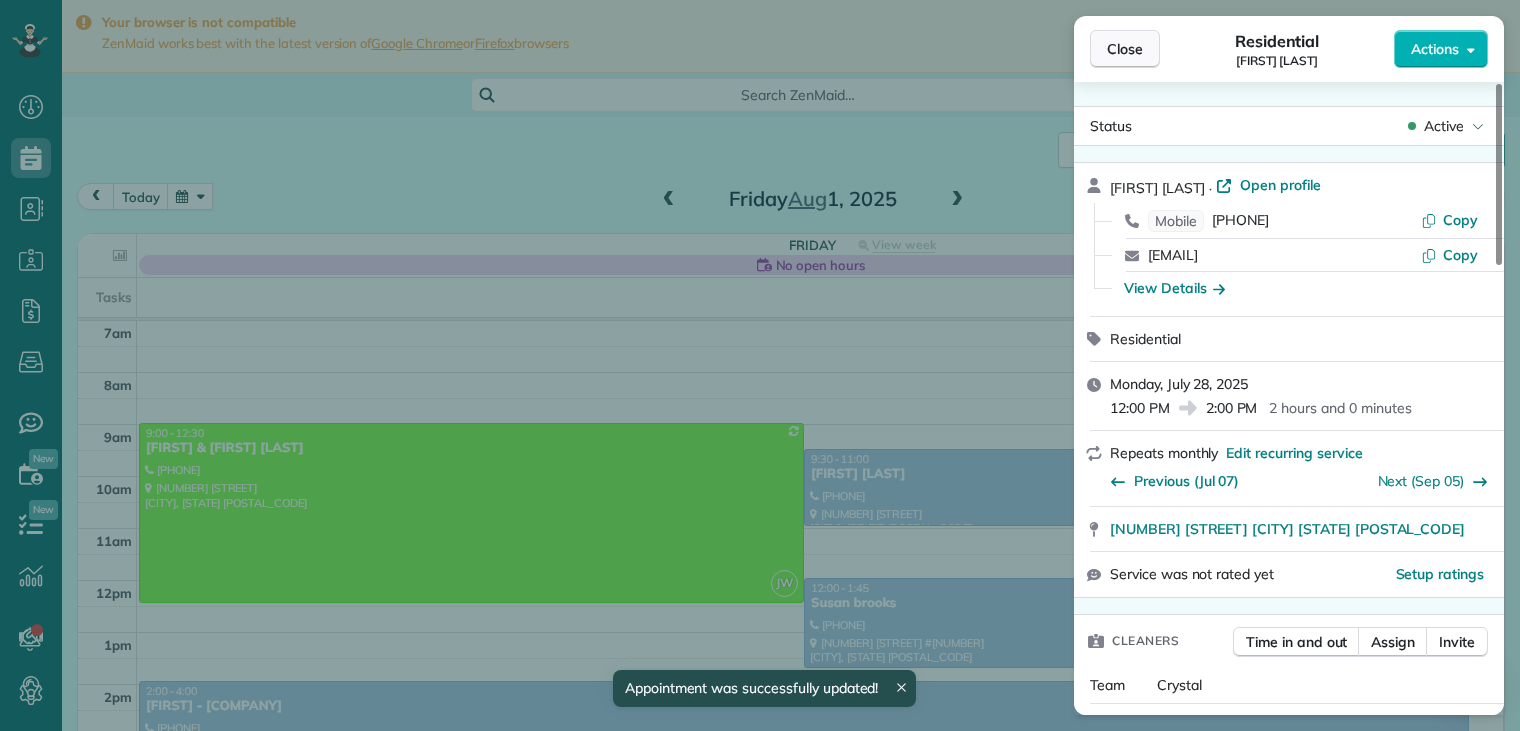 click on "Close" at bounding box center (1125, 49) 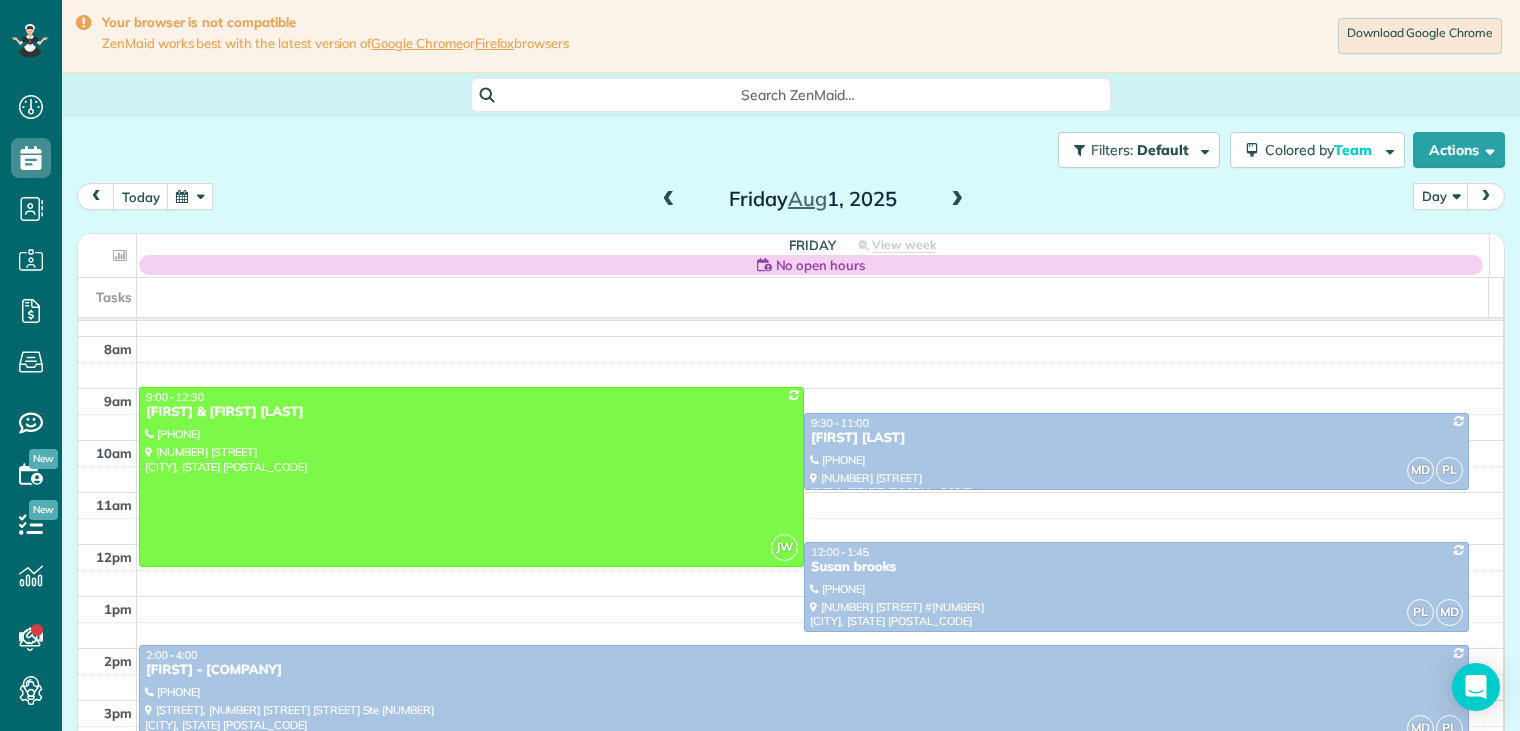 scroll, scrollTop: 212, scrollLeft: 0, axis: vertical 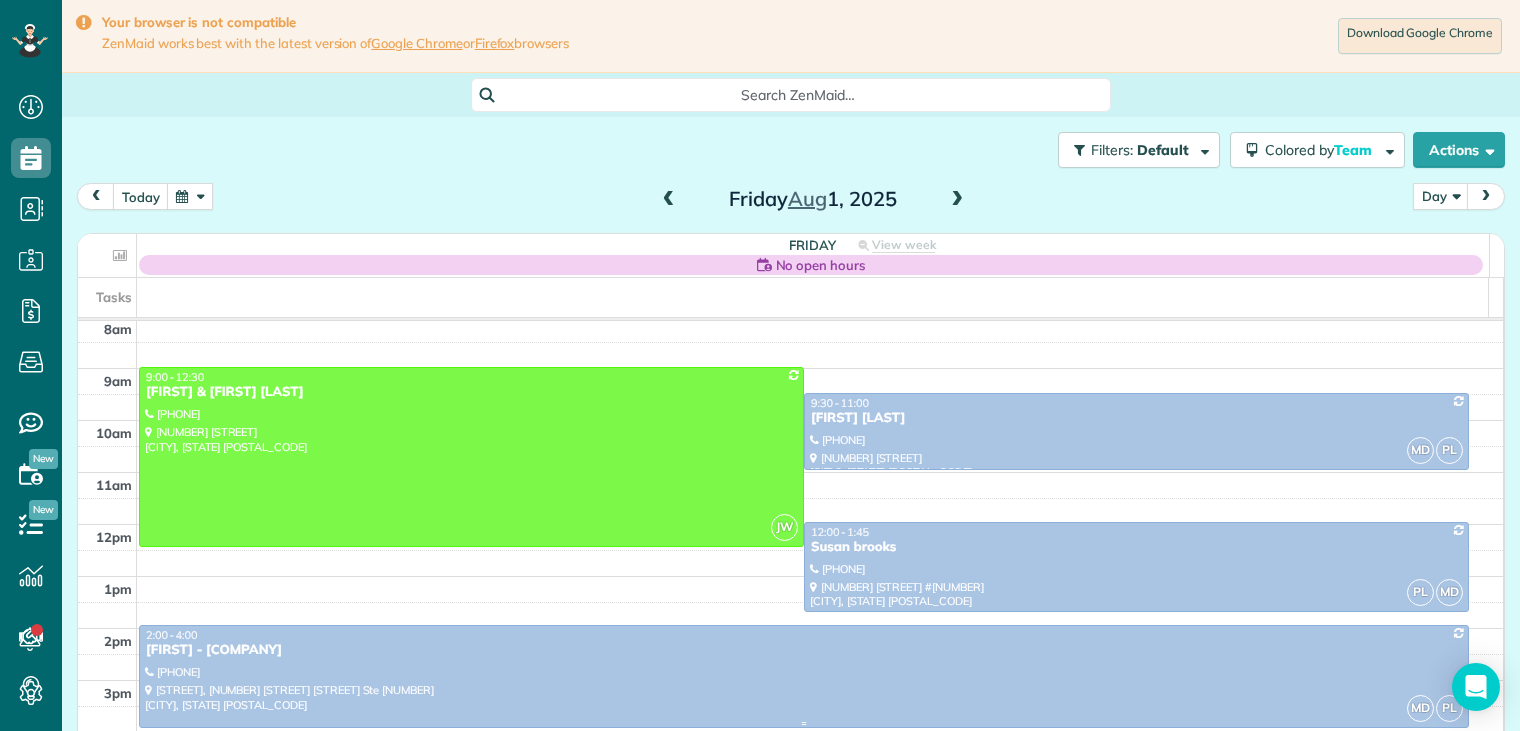 click on "[FIRST] - [COMPANY]" at bounding box center [804, 650] 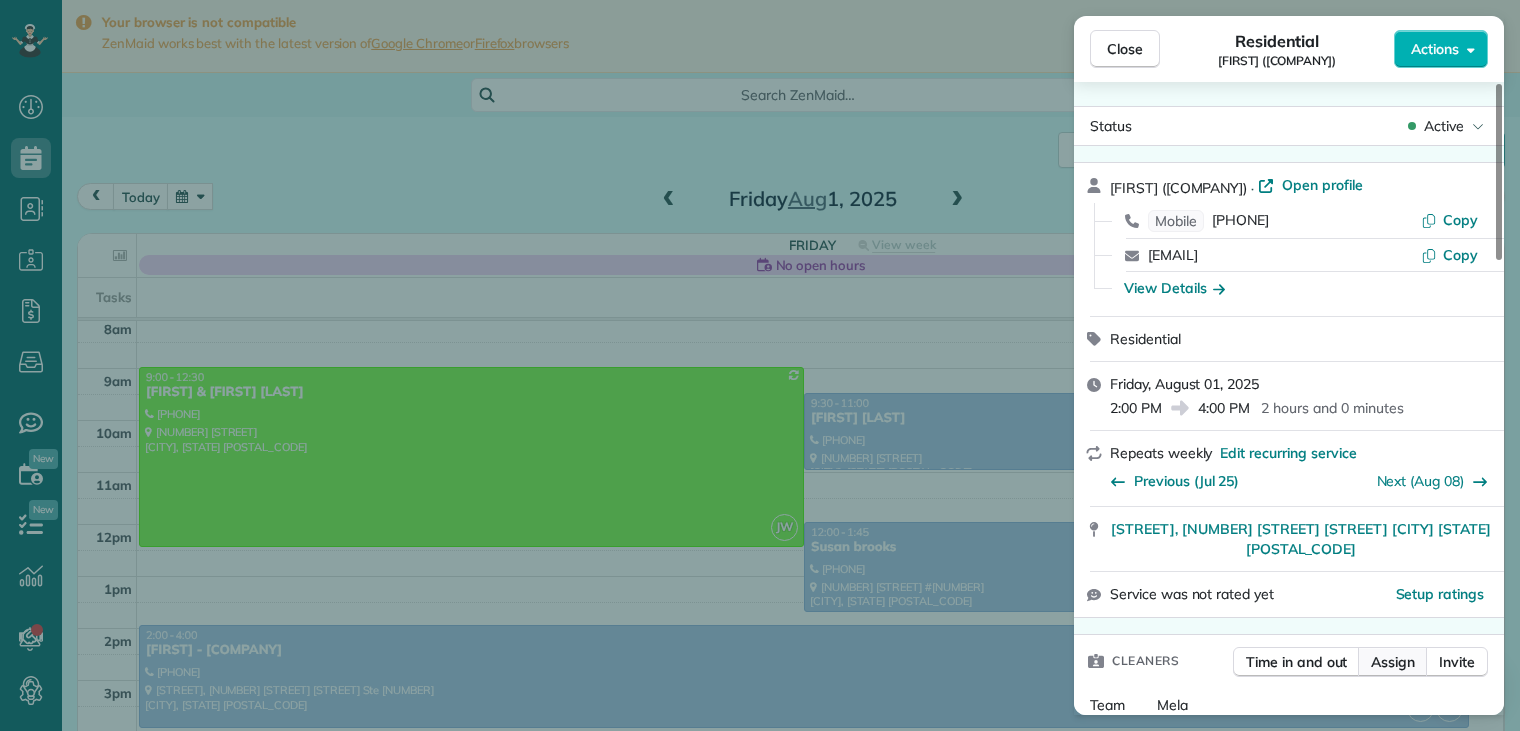 click on "Assign" at bounding box center (1393, 662) 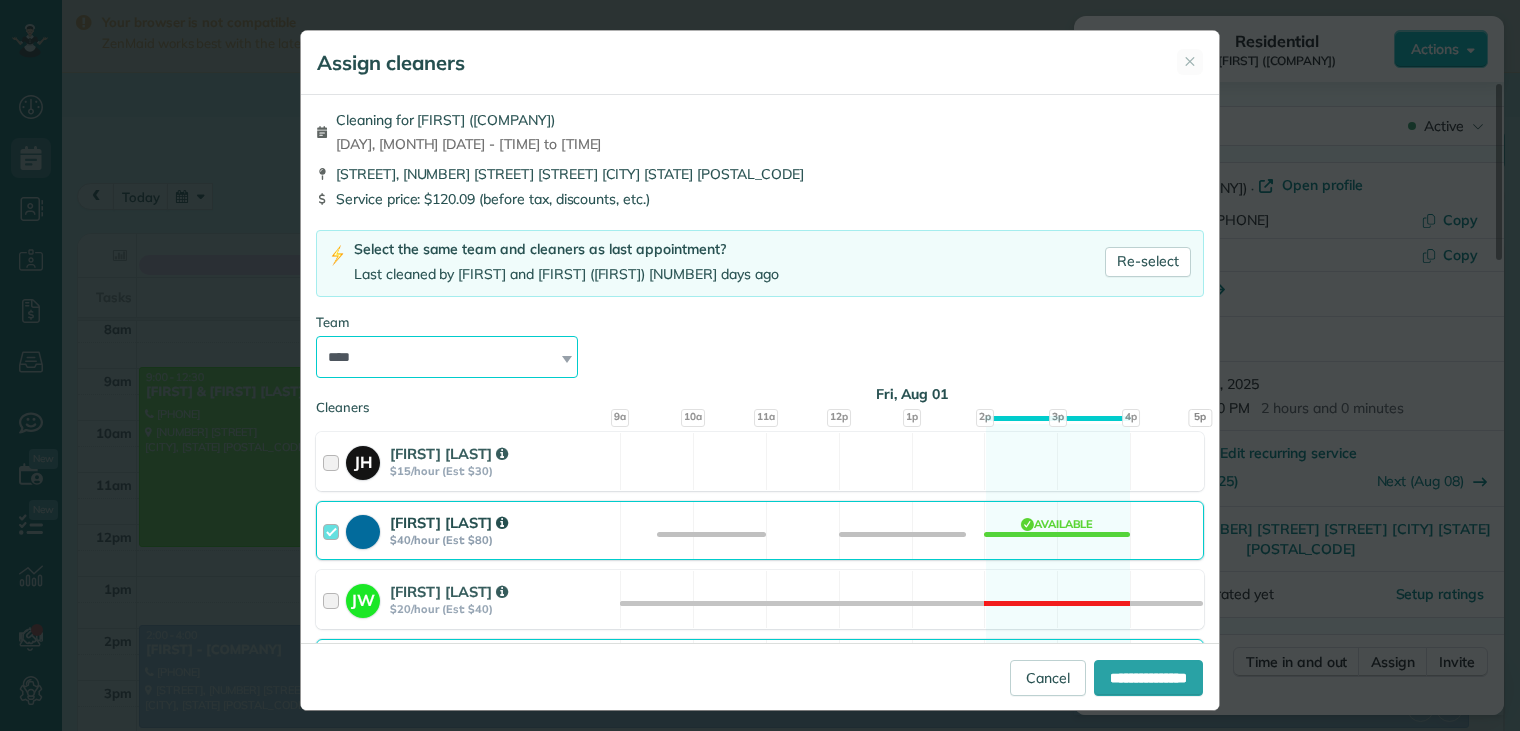 click on "**********" at bounding box center [447, 357] 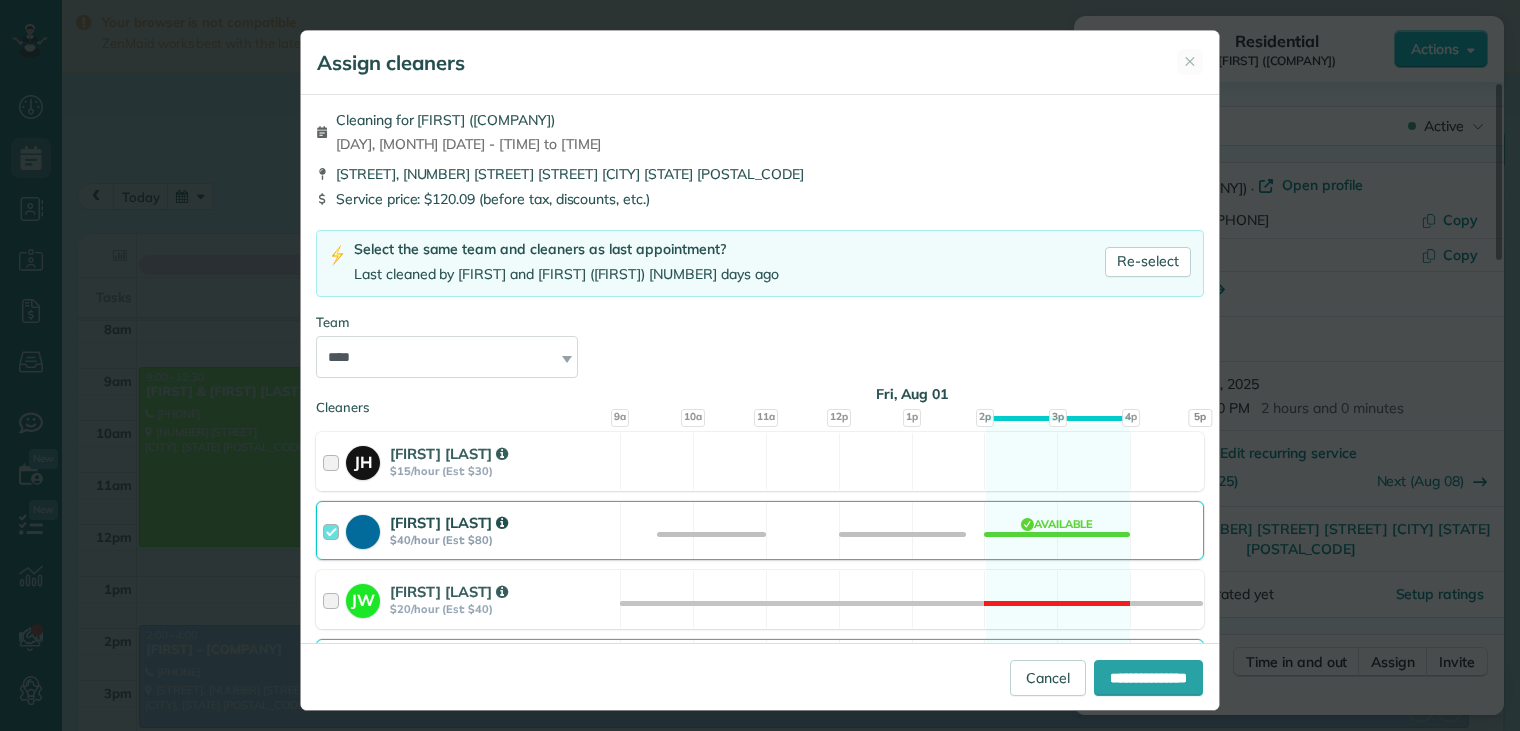 click on "[FIRST] [LAST]" at bounding box center [449, 522] 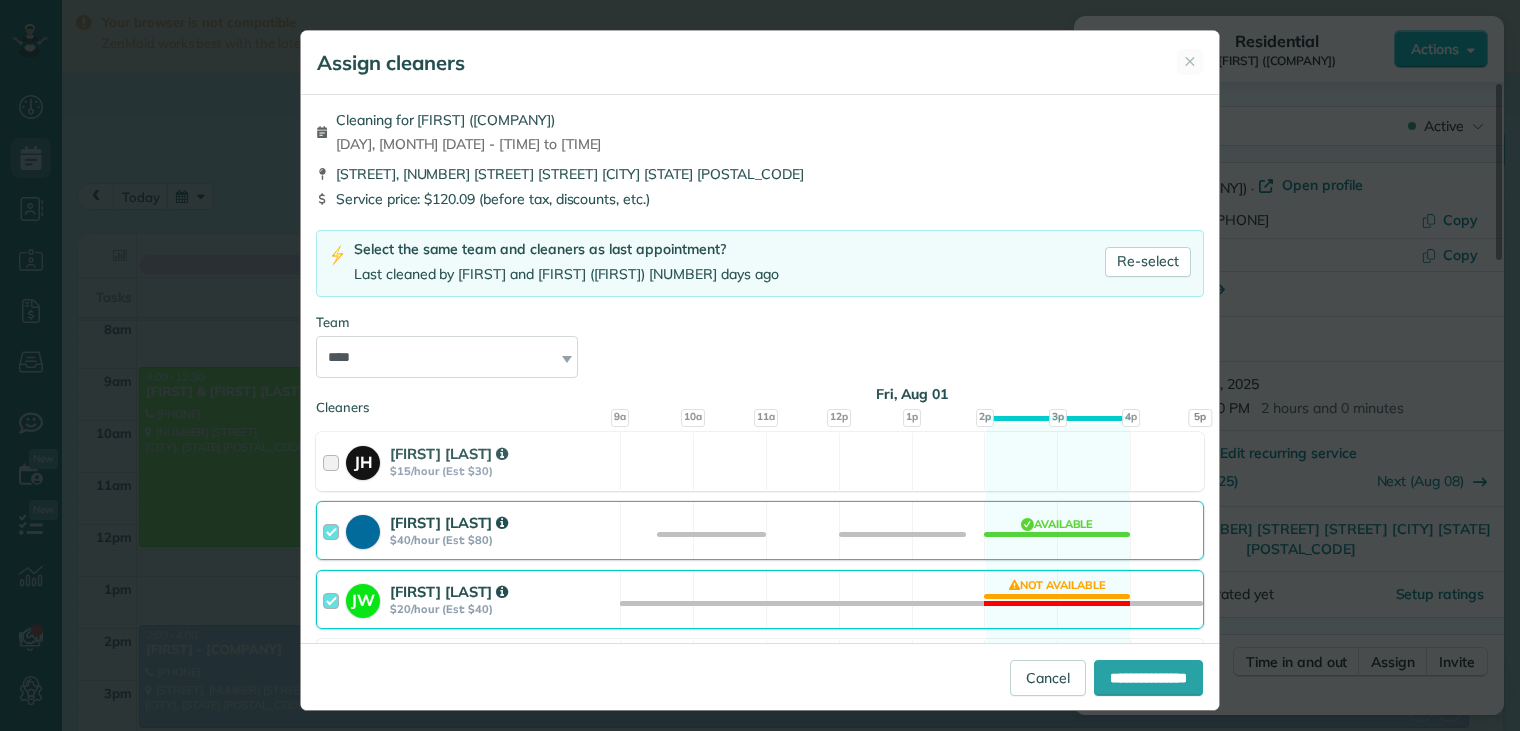 click at bounding box center (334, 530) 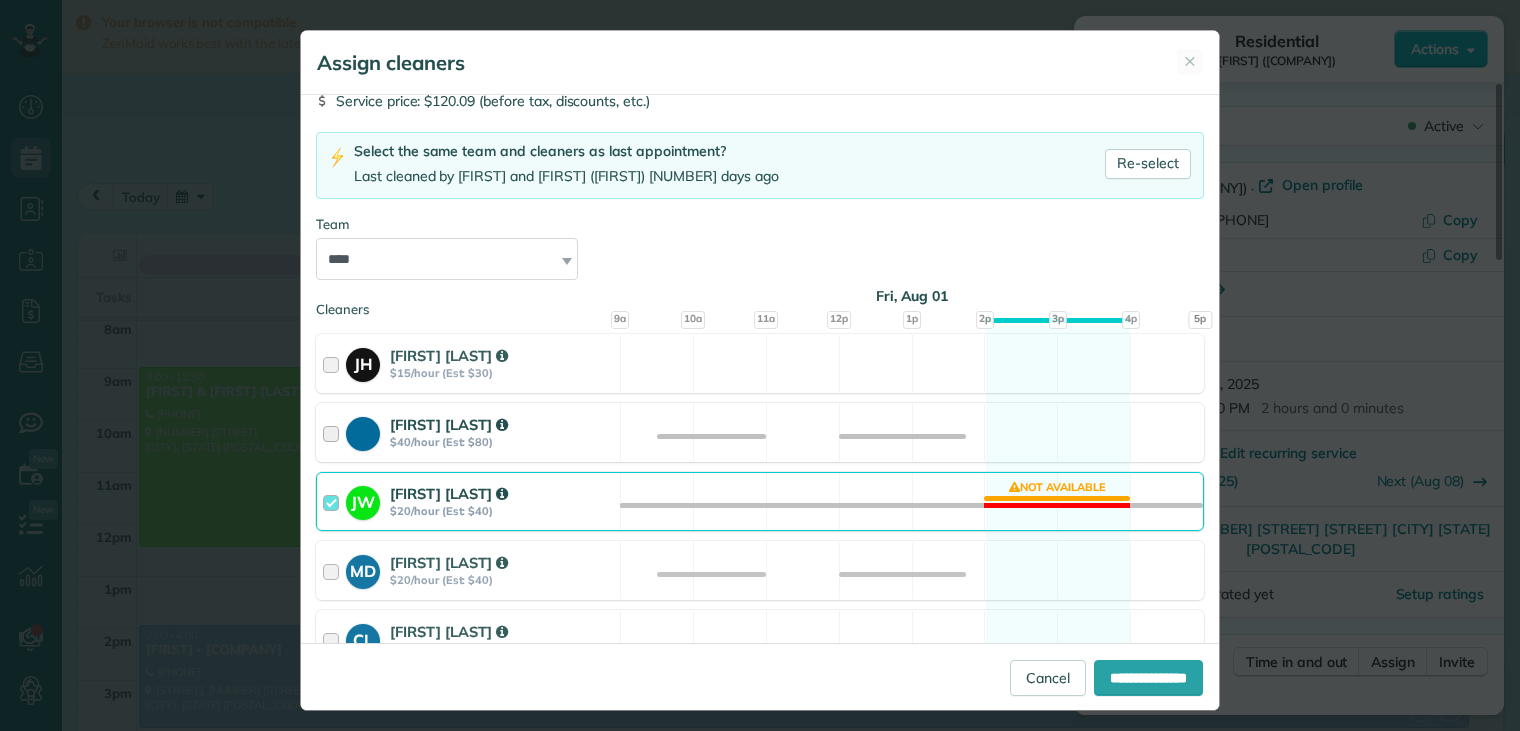 scroll, scrollTop: 193, scrollLeft: 0, axis: vertical 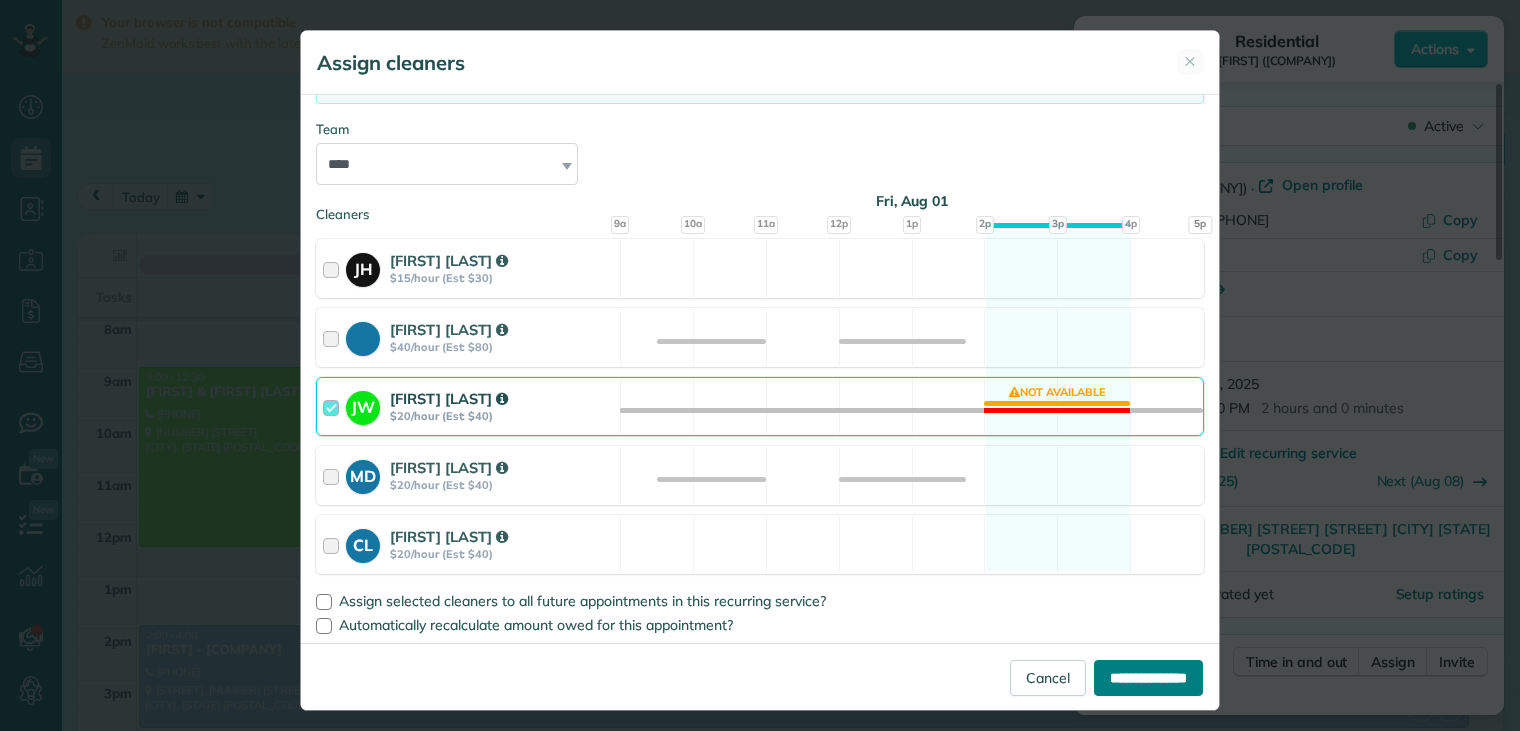 click on "**********" at bounding box center [1148, 678] 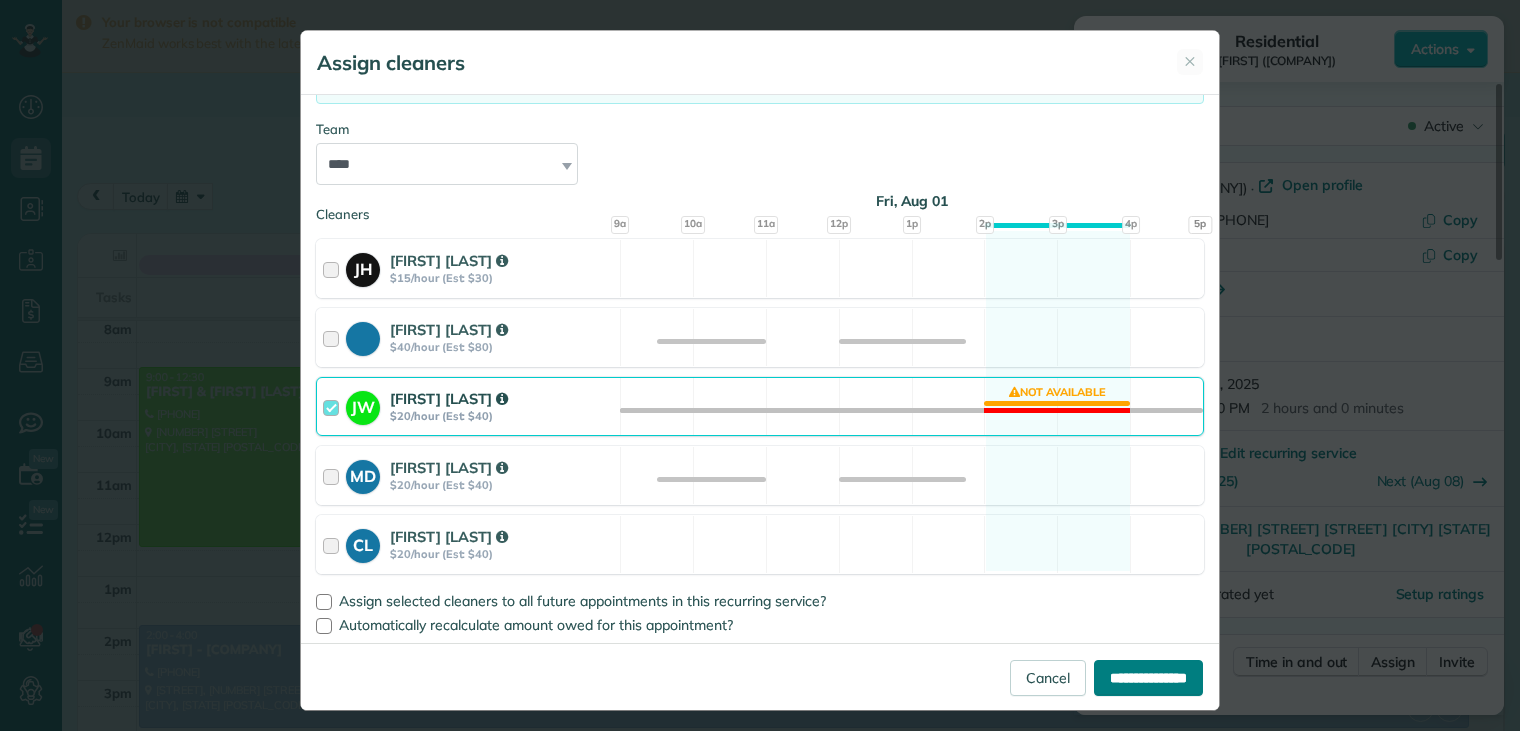 type on "**********" 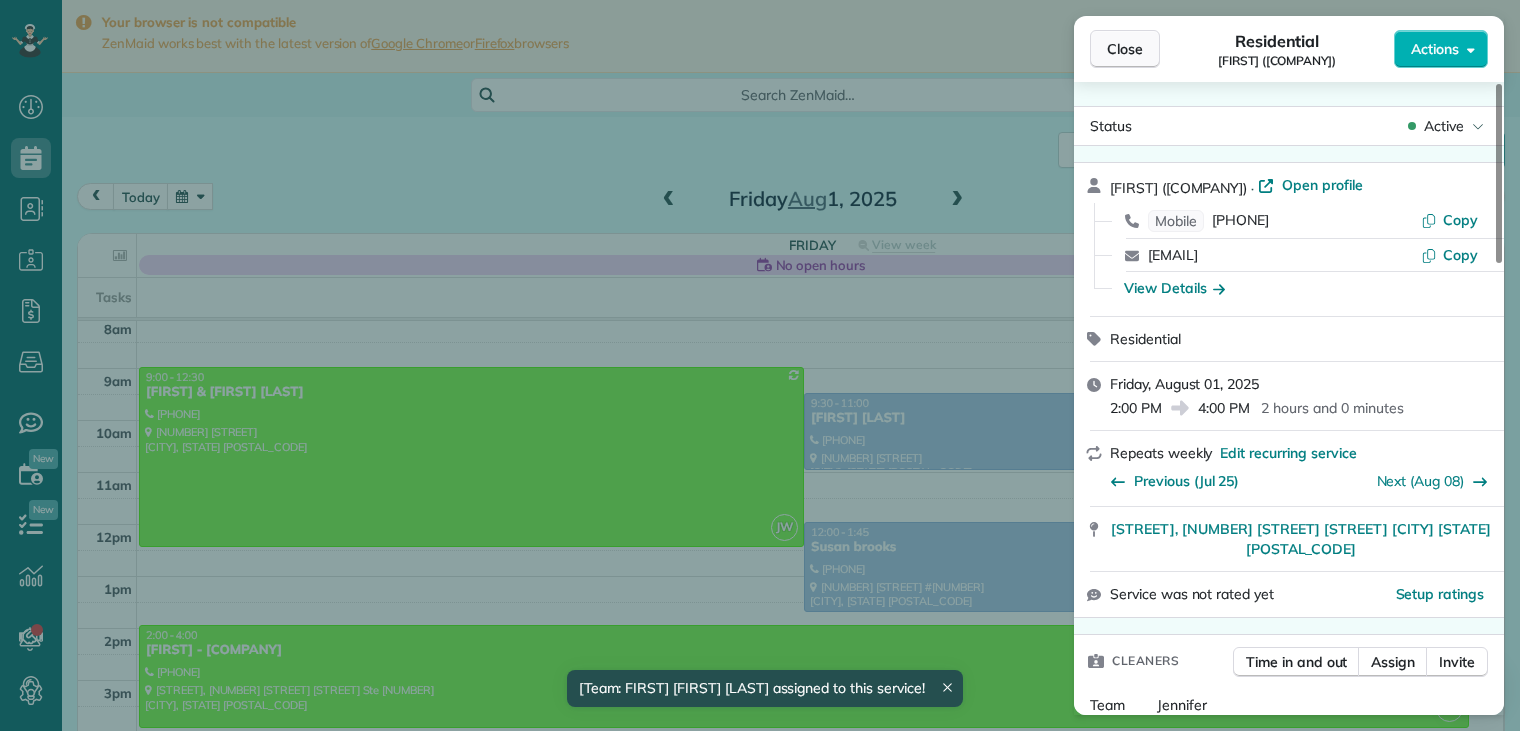 click on "Close" at bounding box center [1125, 49] 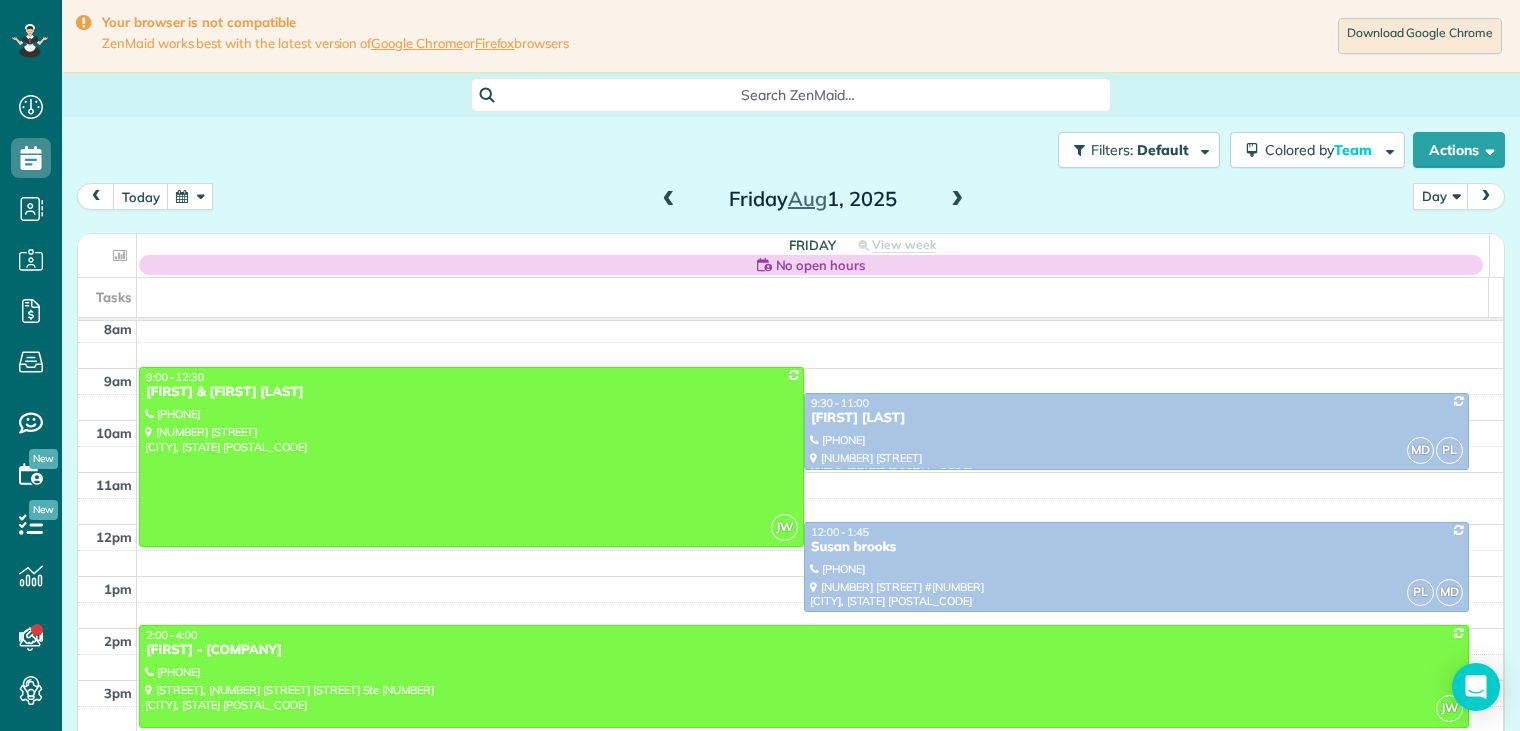 click at bounding box center [669, 200] 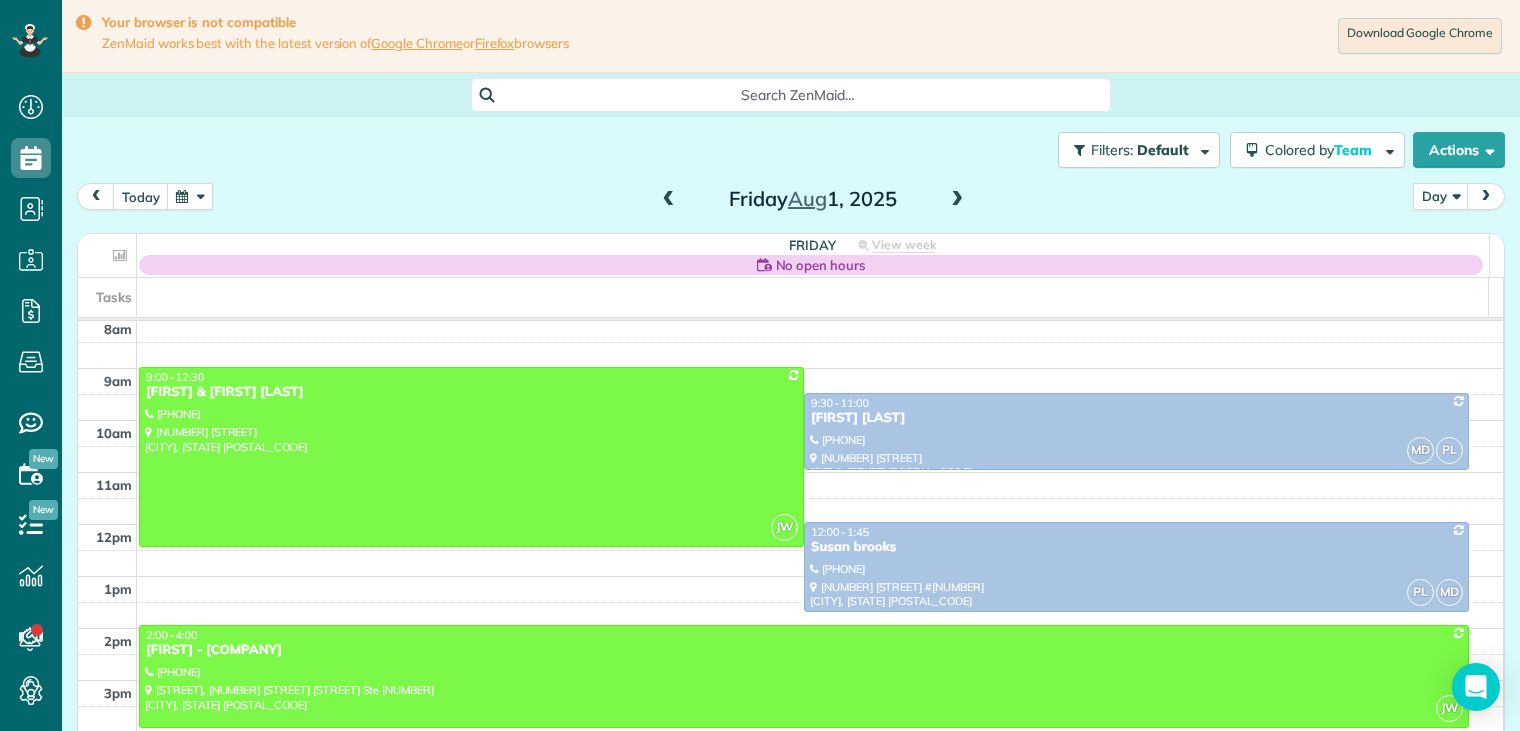 scroll, scrollTop: 156, scrollLeft: 0, axis: vertical 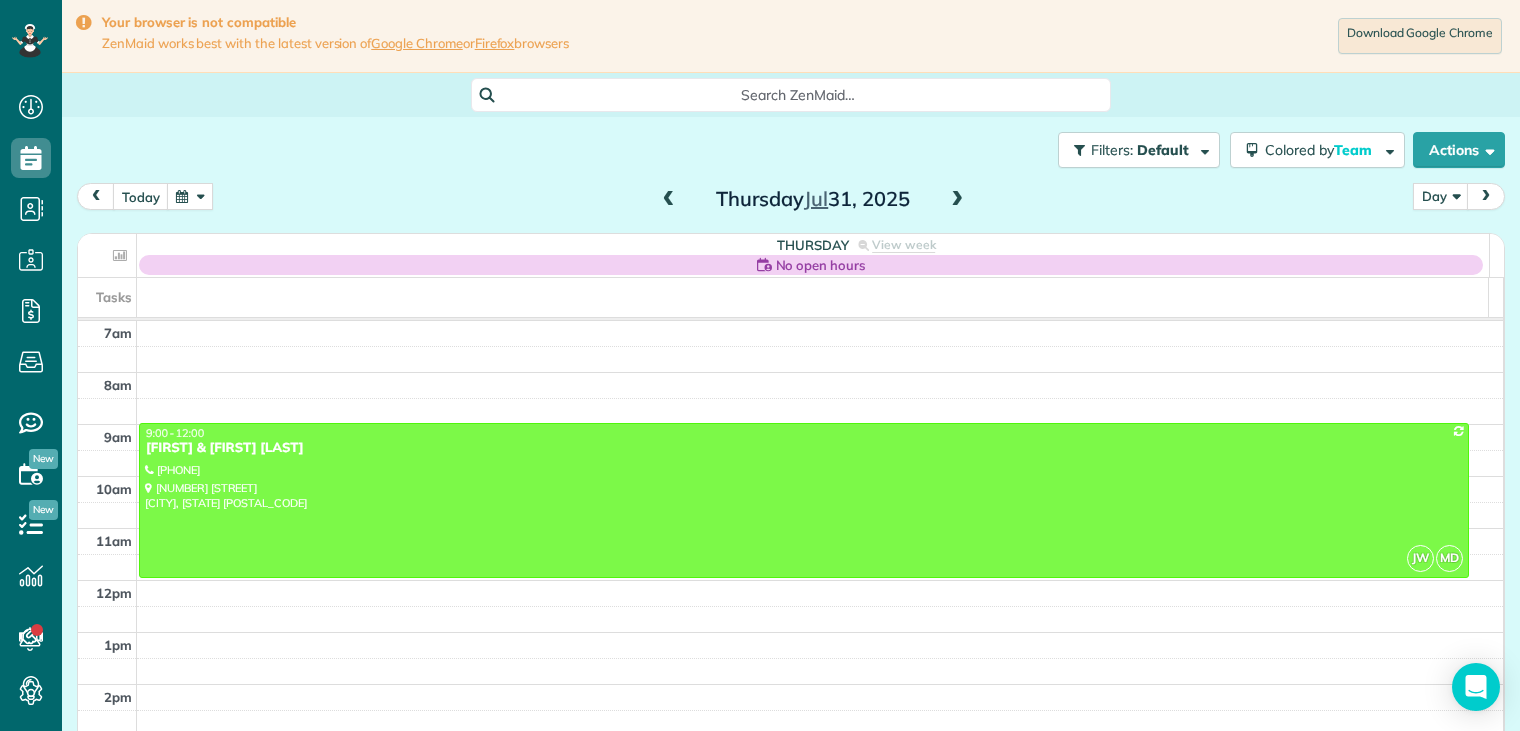 click at bounding box center (669, 200) 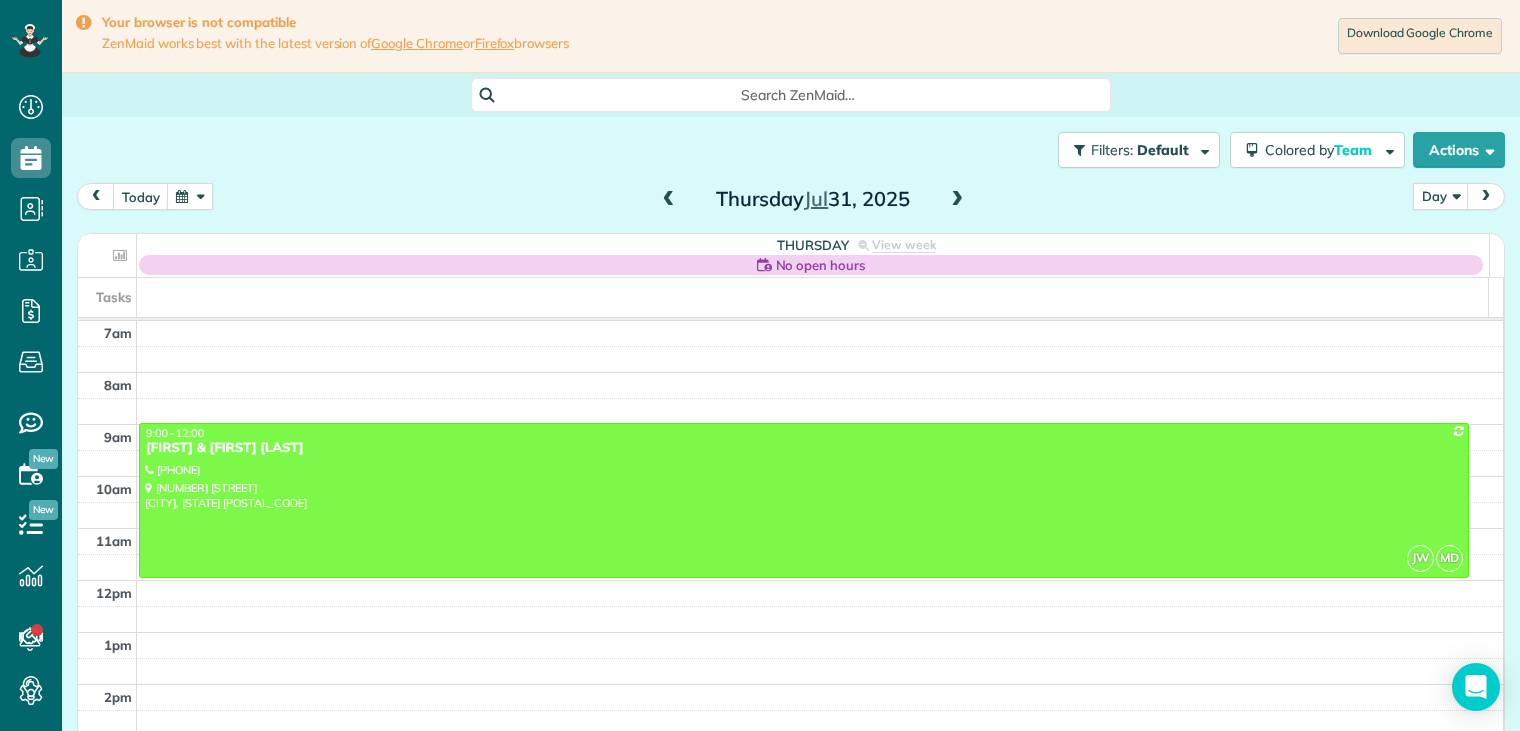 click at bounding box center (669, 200) 